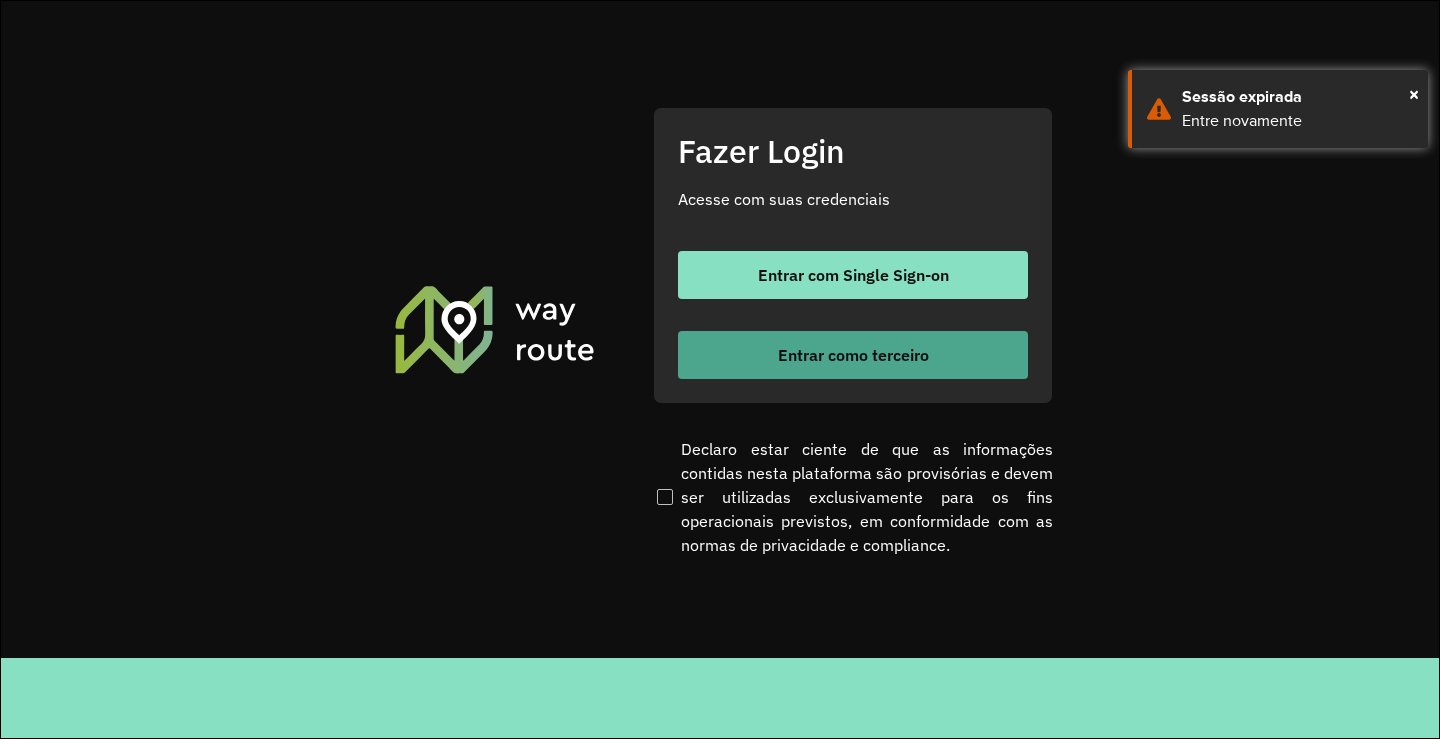 scroll, scrollTop: 0, scrollLeft: 0, axis: both 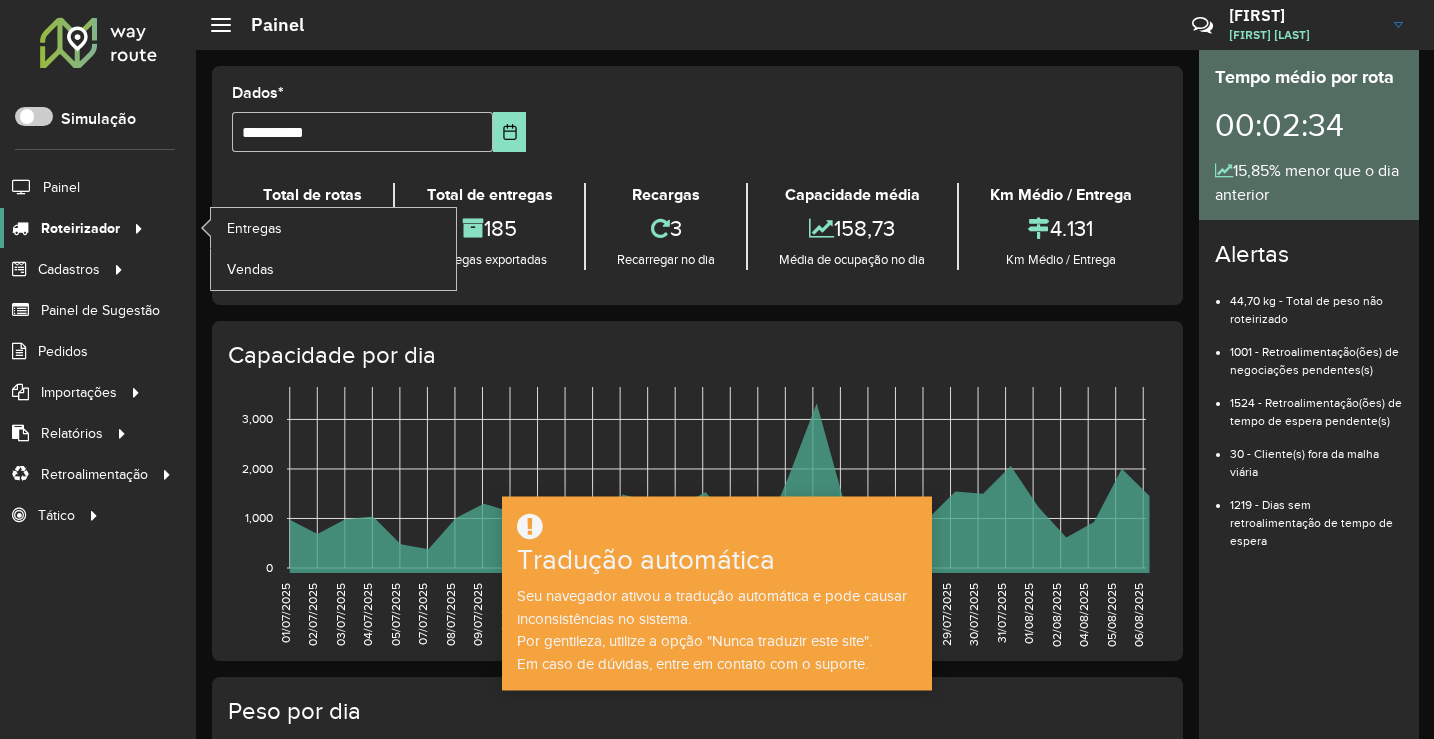 click 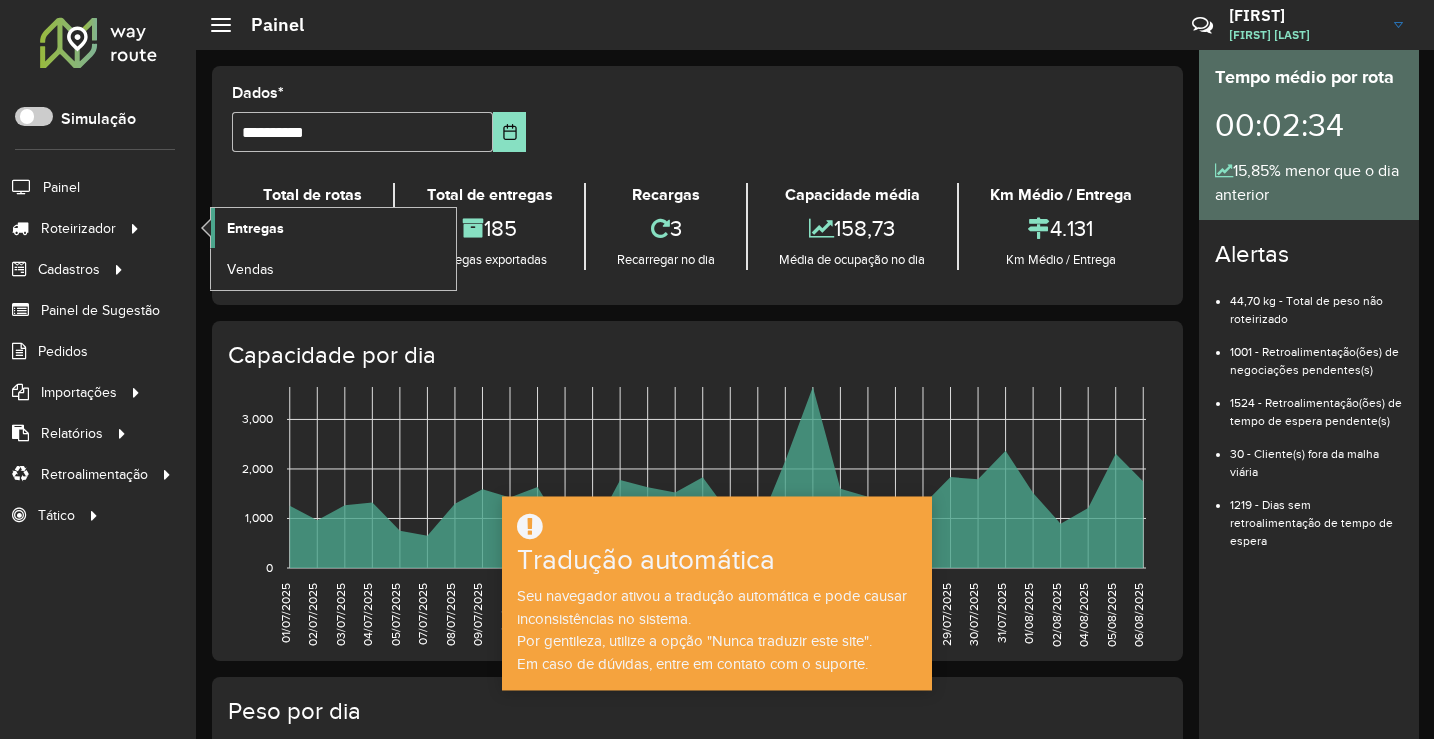 click on "Entregas" 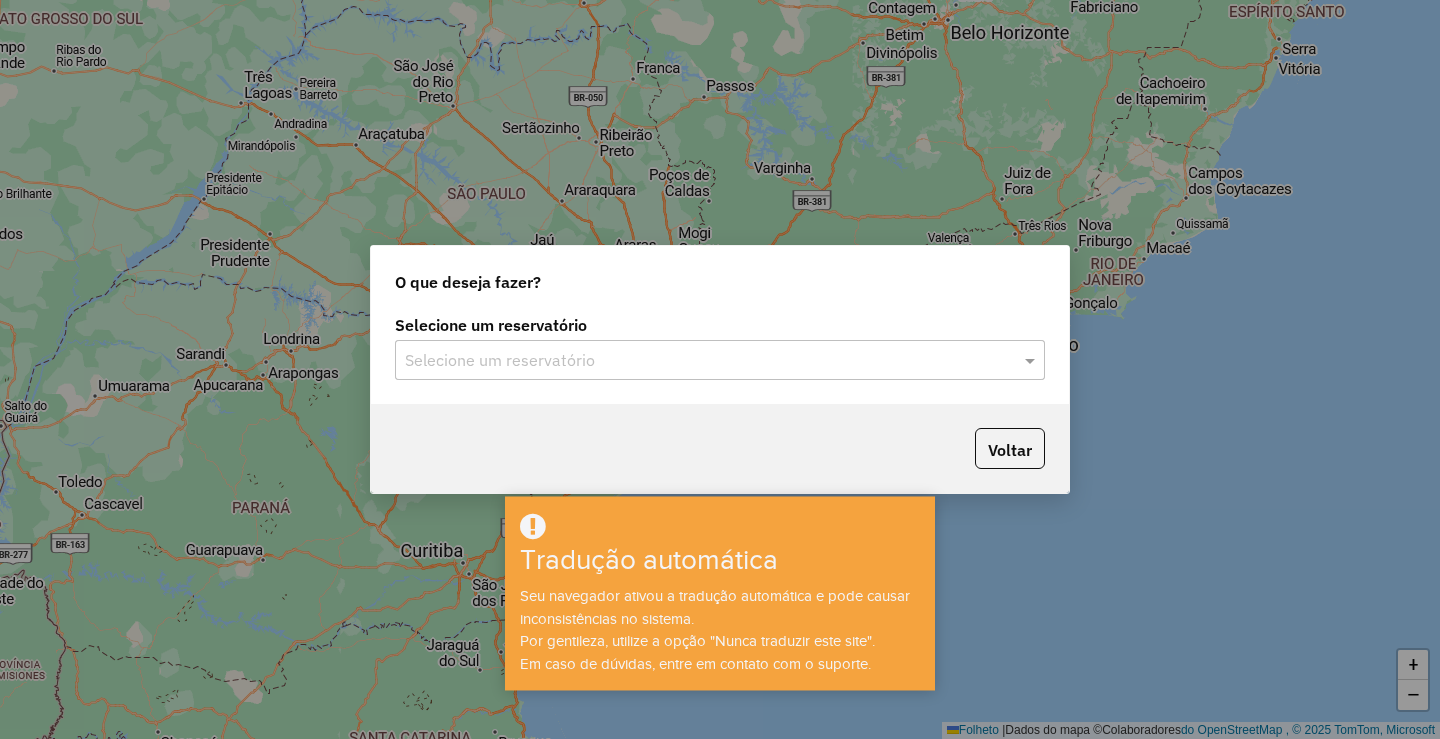 scroll, scrollTop: 0, scrollLeft: 0, axis: both 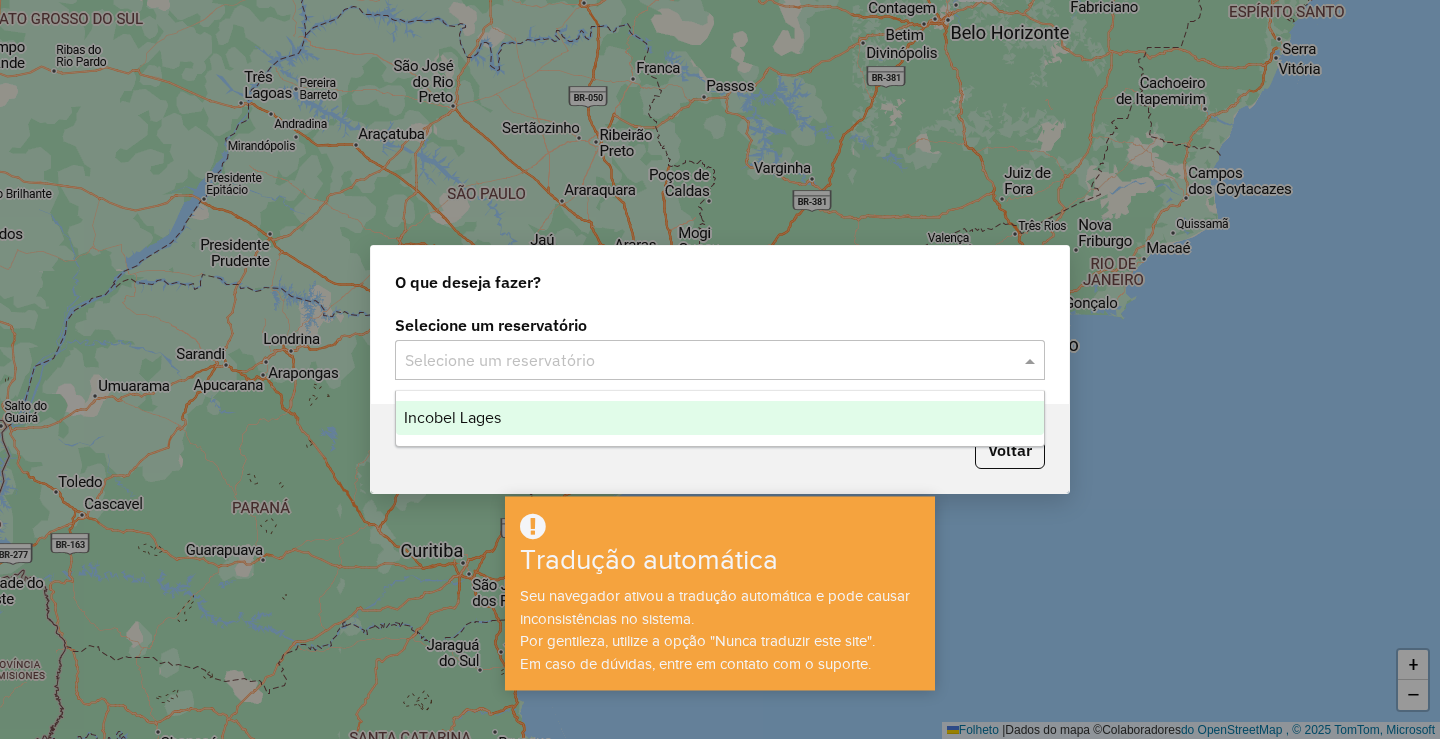 click on "Incobel Lages" at bounding box center (720, 418) 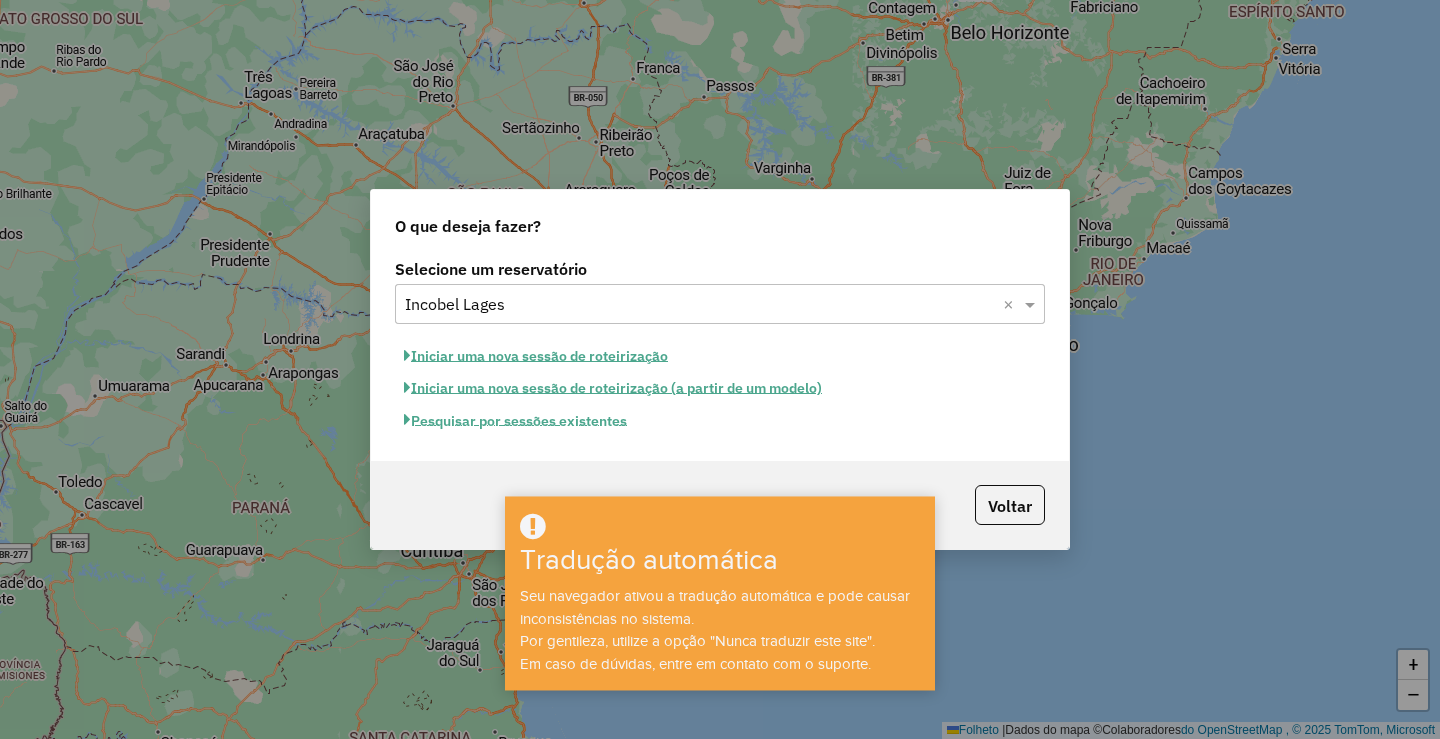 click on "Pesquisar por sessões existentes" 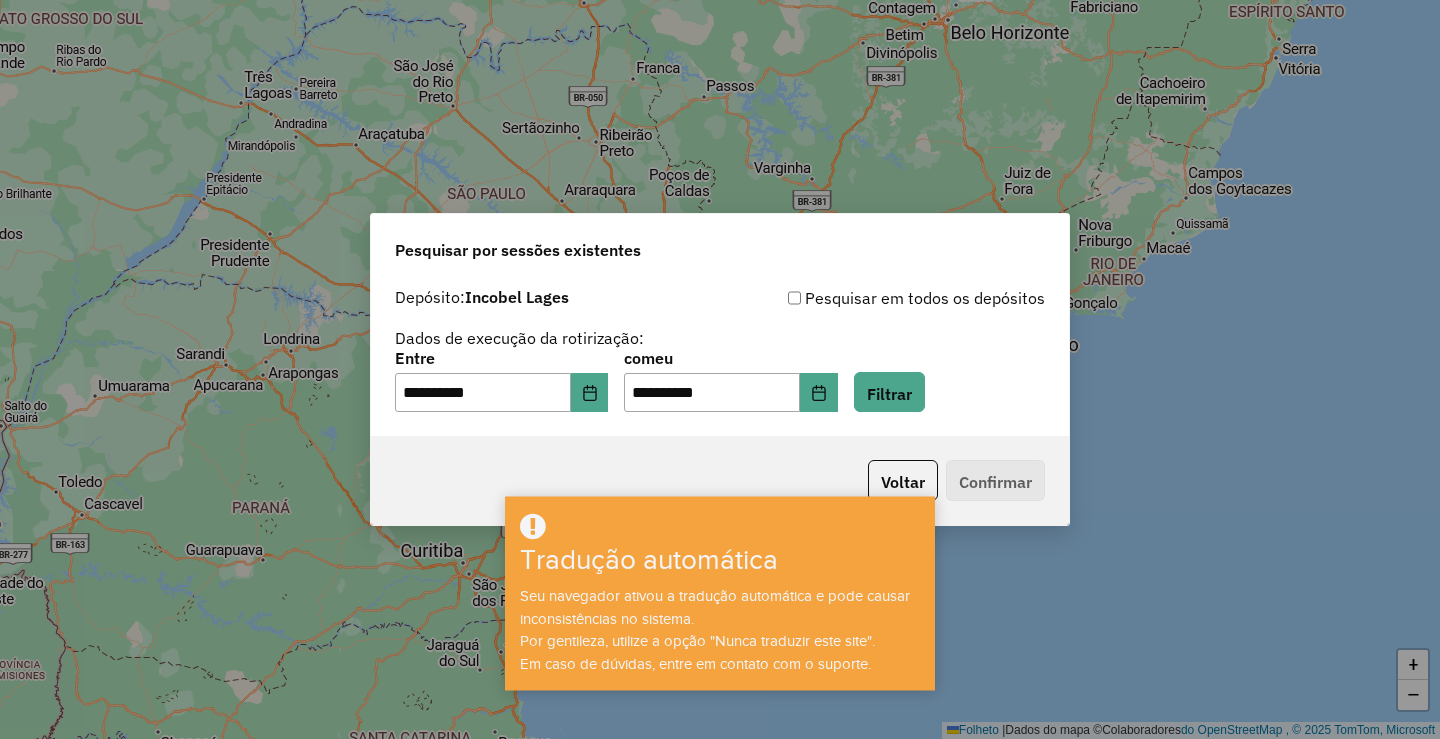 click on "Tradução automática" at bounding box center (684, 565) 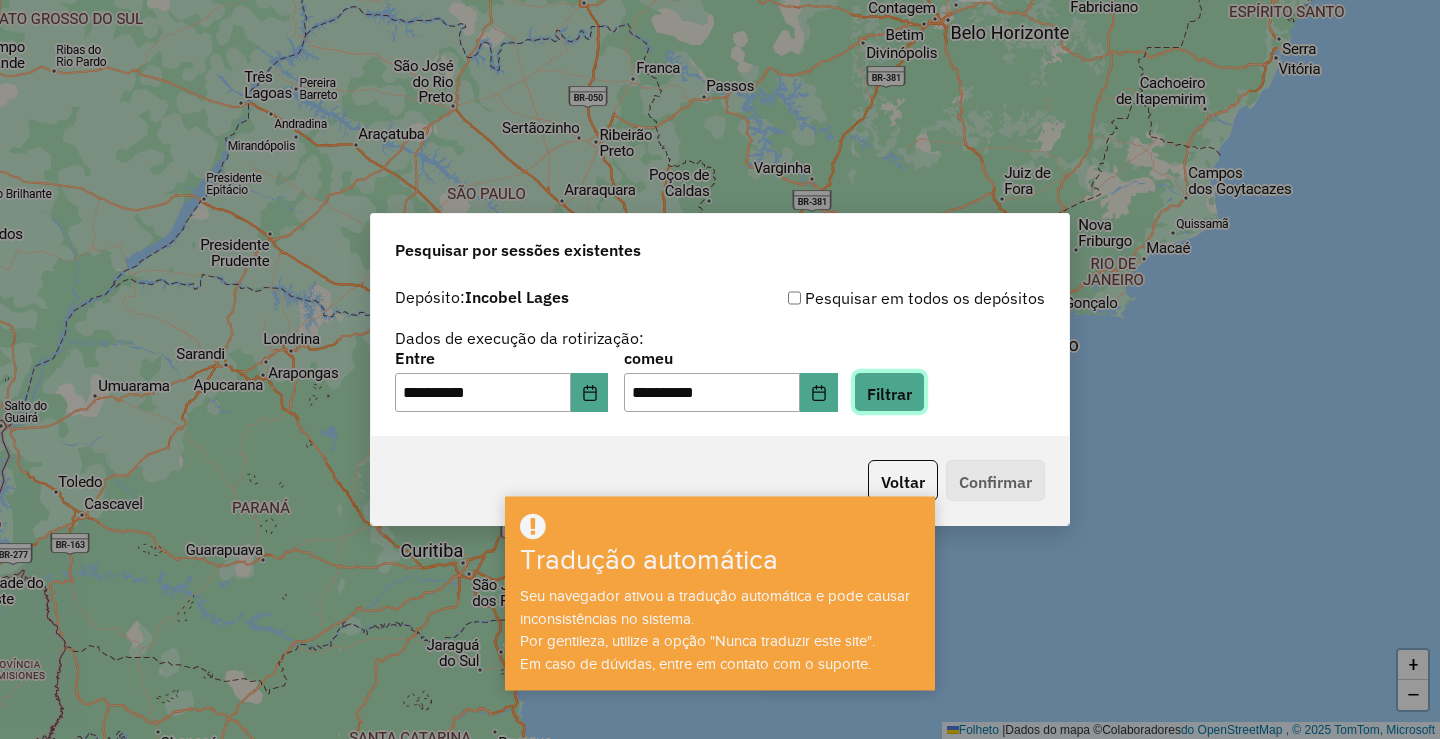 click on "Filtrar" 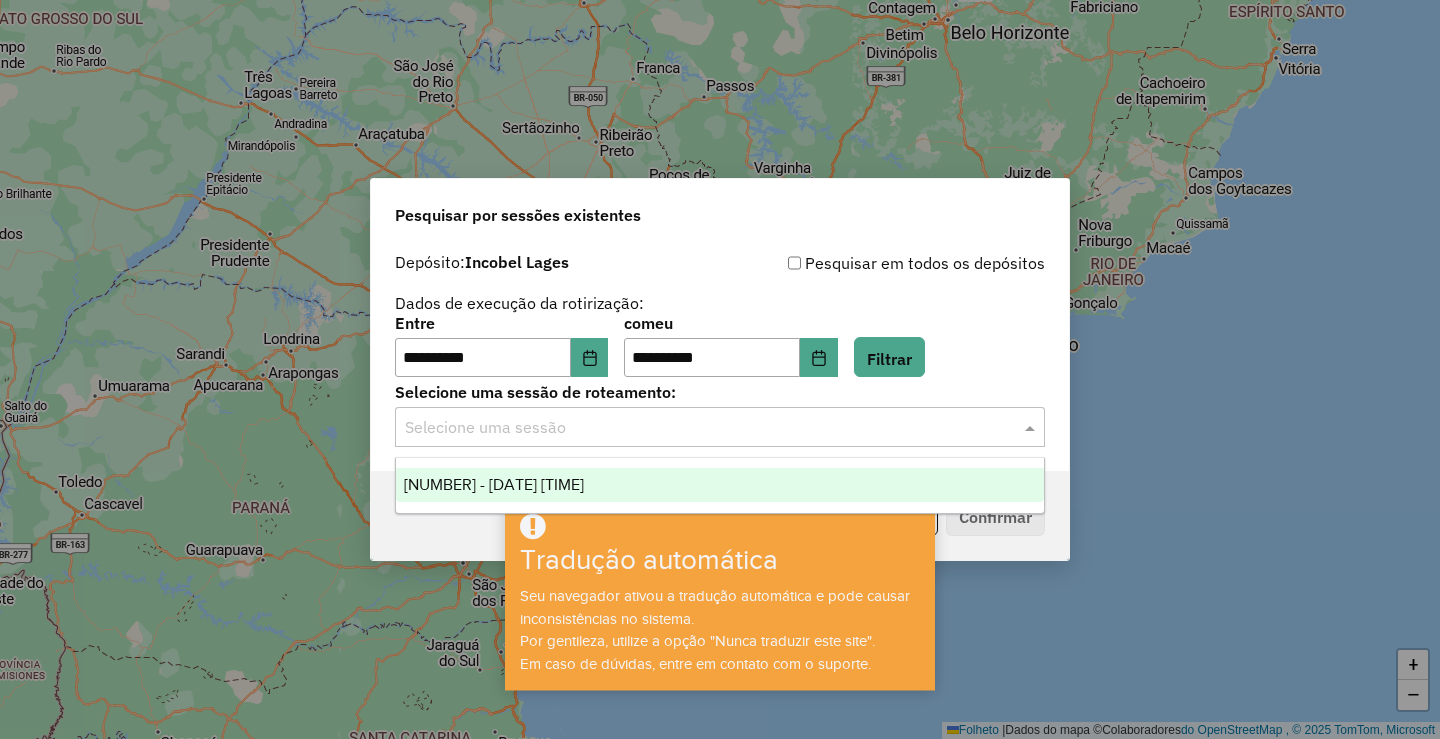 click 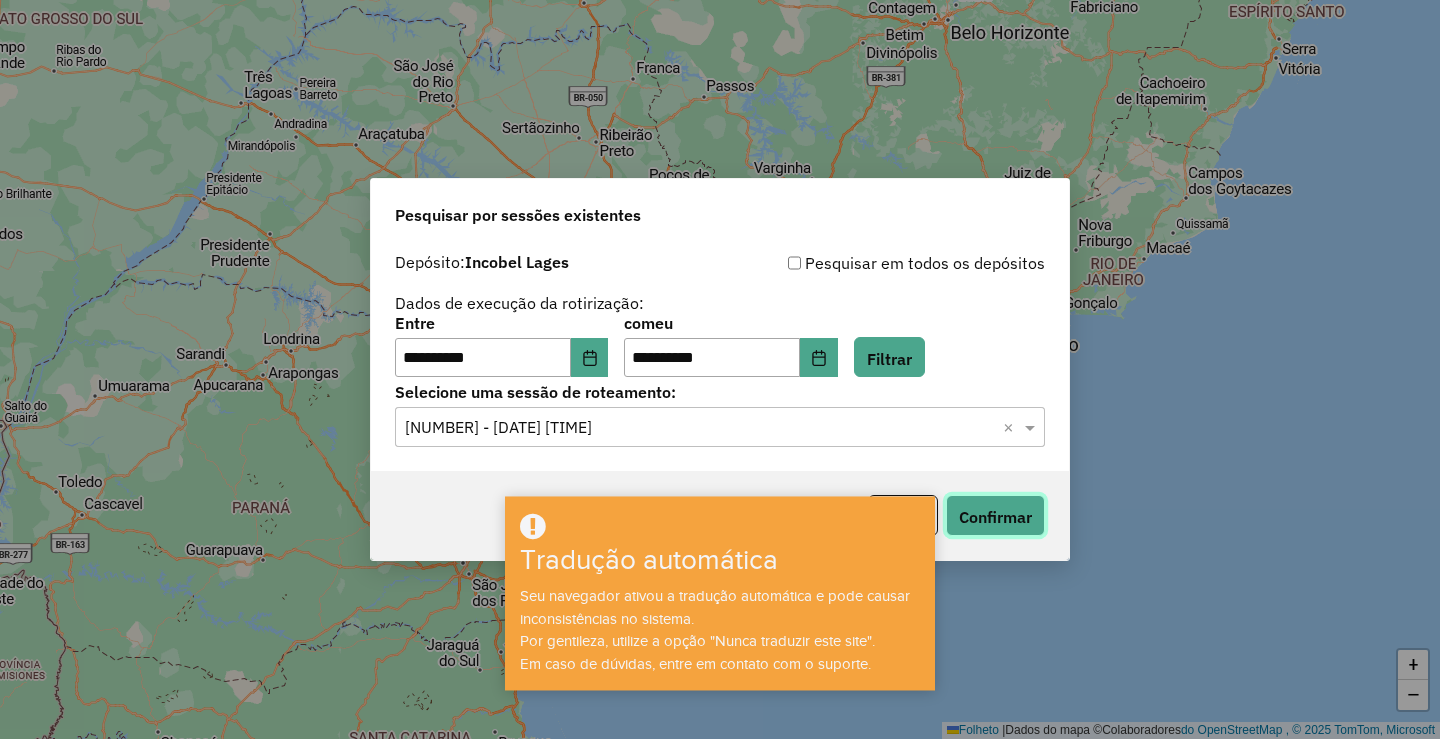 click on "Confirmar" 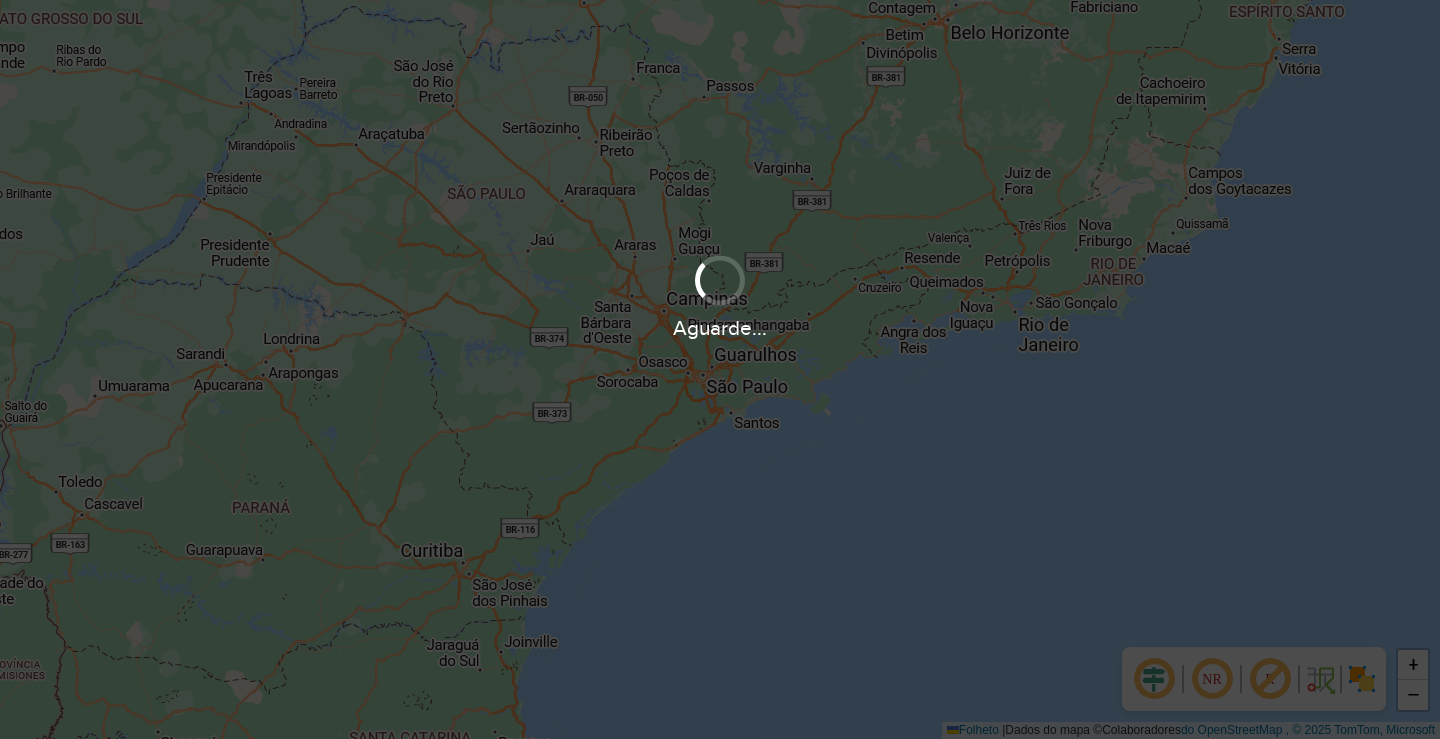 scroll, scrollTop: 0, scrollLeft: 0, axis: both 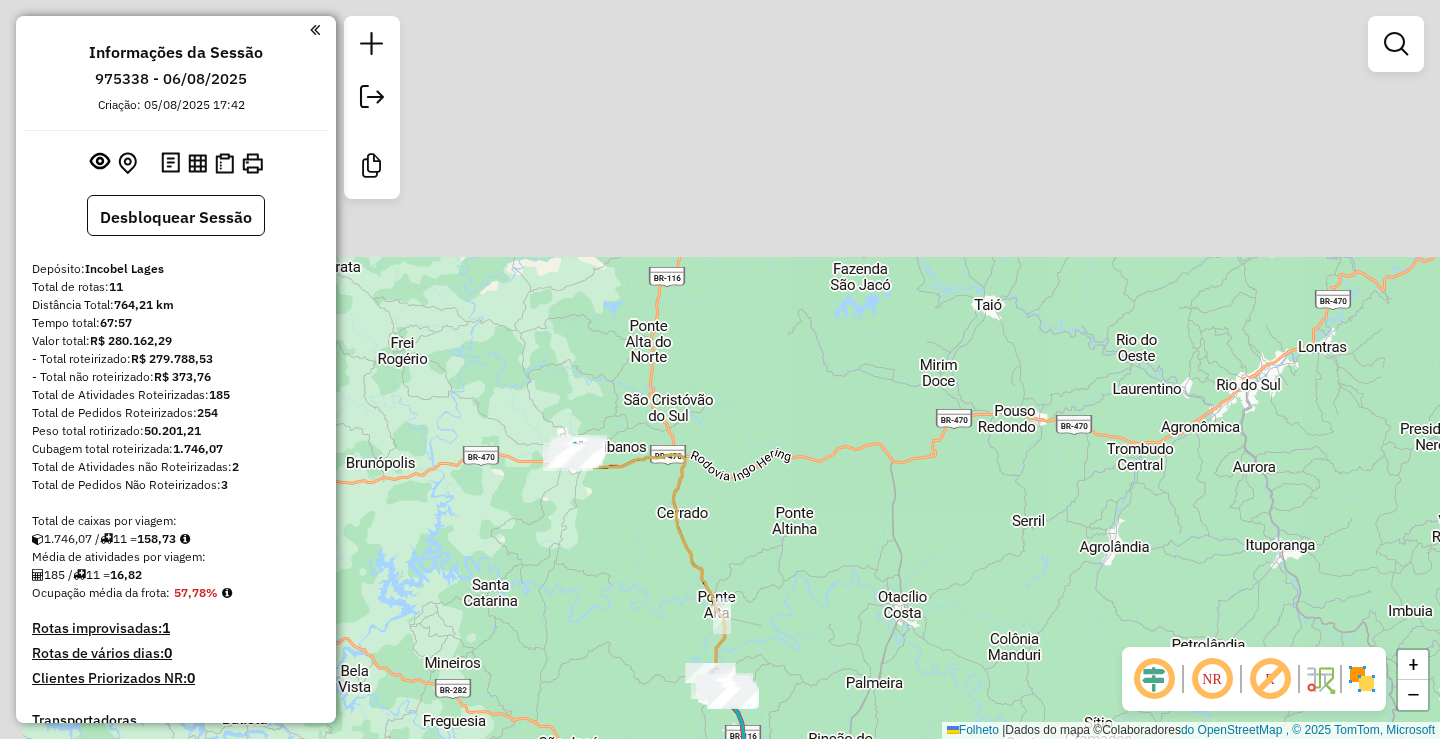 drag, startPoint x: 750, startPoint y: 213, endPoint x: 817, endPoint y: 700, distance: 491.58722 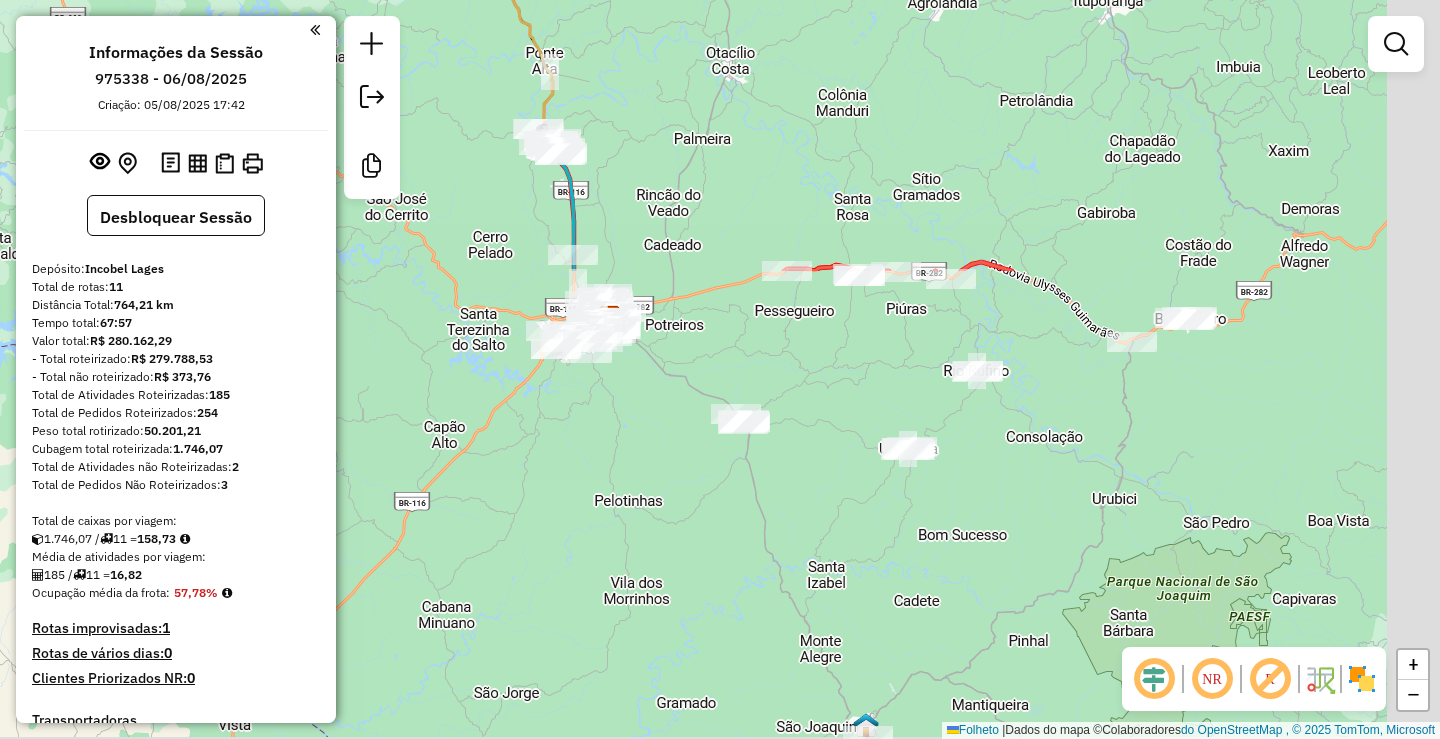 drag, startPoint x: 799, startPoint y: 566, endPoint x: 650, endPoint y: 125, distance: 465.49115 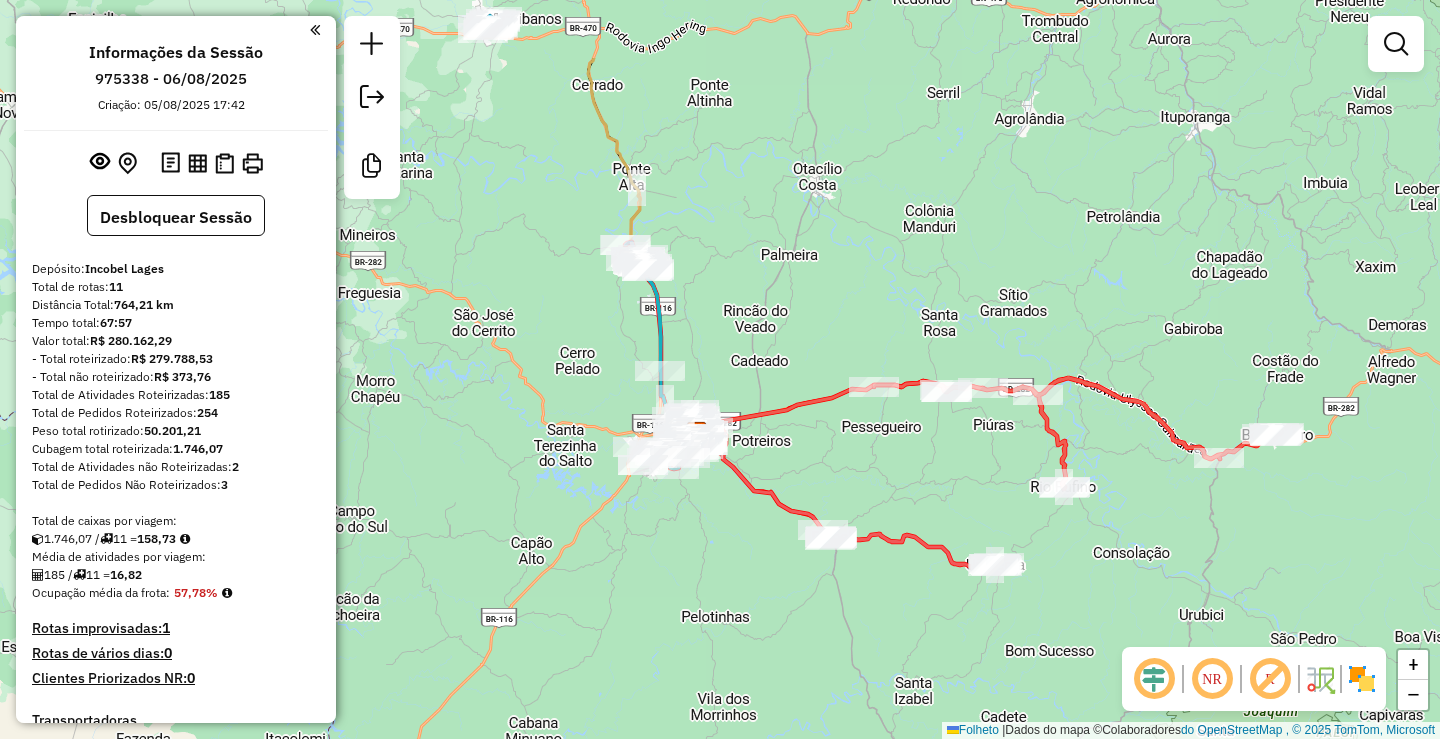 drag, startPoint x: 747, startPoint y: 305, endPoint x: 785, endPoint y: 337, distance: 49.67897 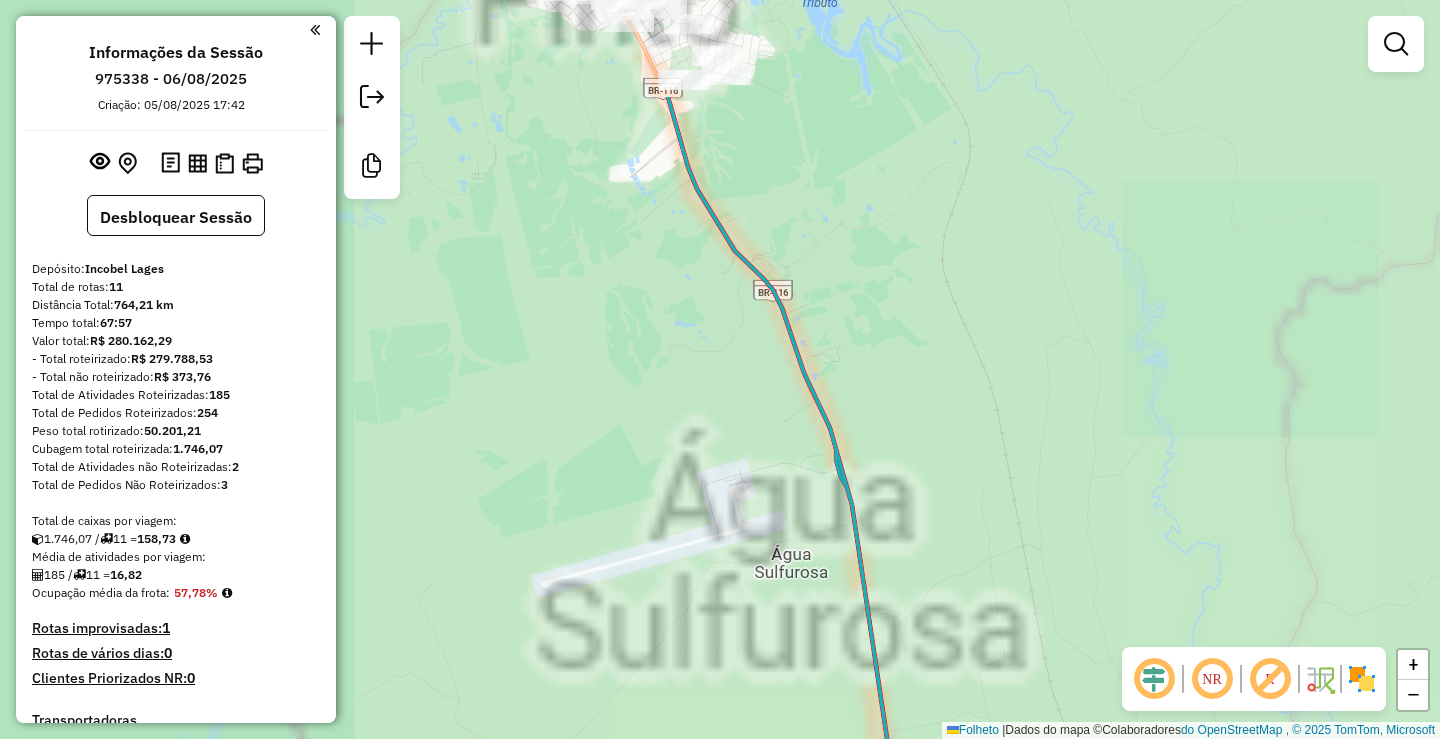 drag, startPoint x: 786, startPoint y: 364, endPoint x: 962, endPoint y: 447, distance: 194.58931 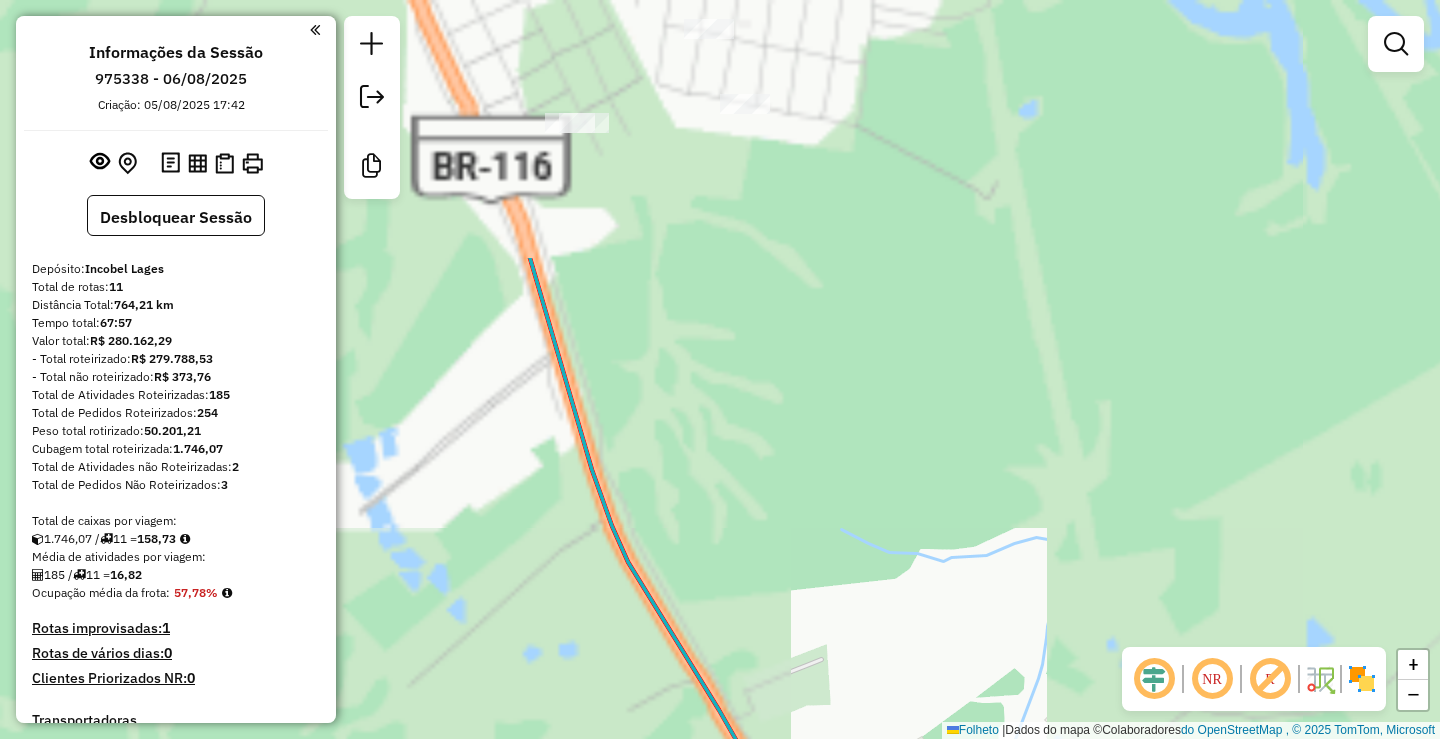drag, startPoint x: 706, startPoint y: 340, endPoint x: 766, endPoint y: 514, distance: 184.05434 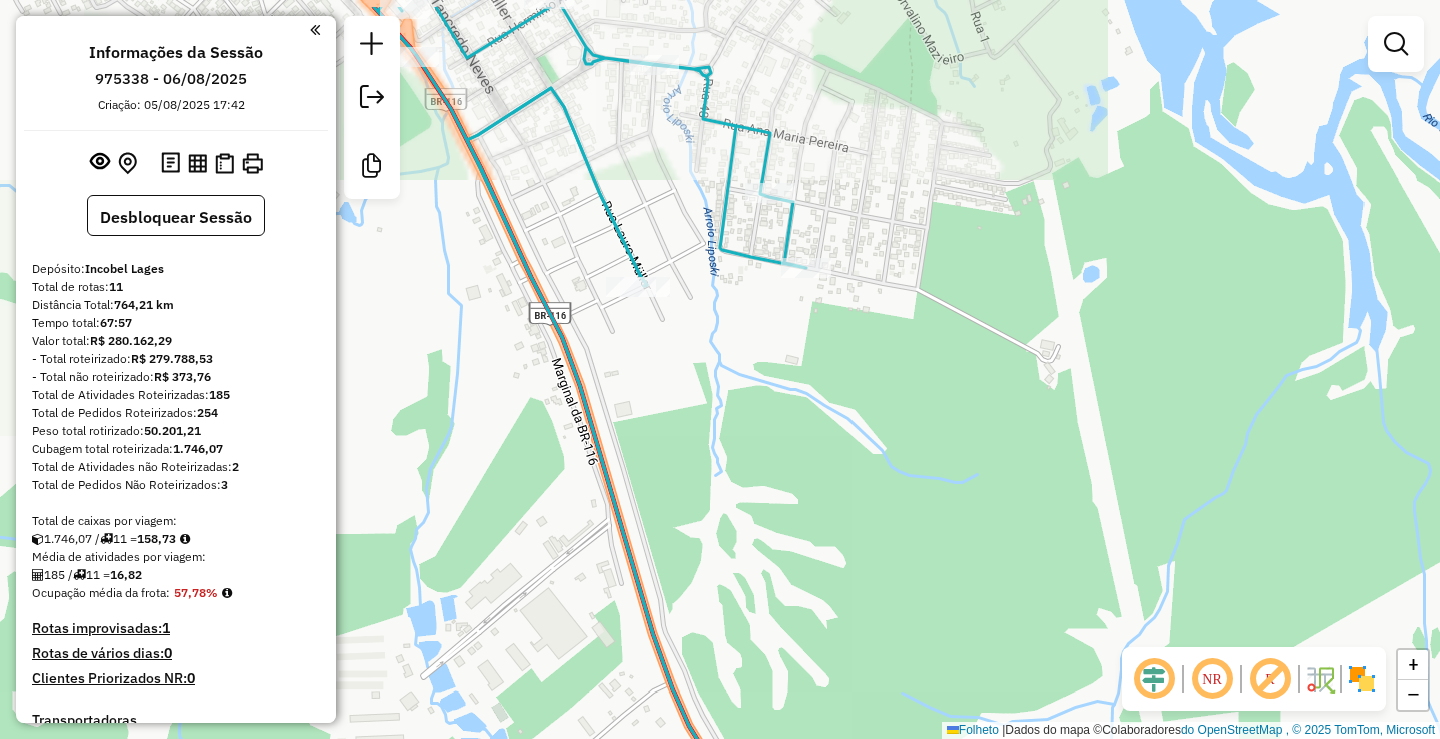 drag, startPoint x: 718, startPoint y: 407, endPoint x: 731, endPoint y: 456, distance: 50.695168 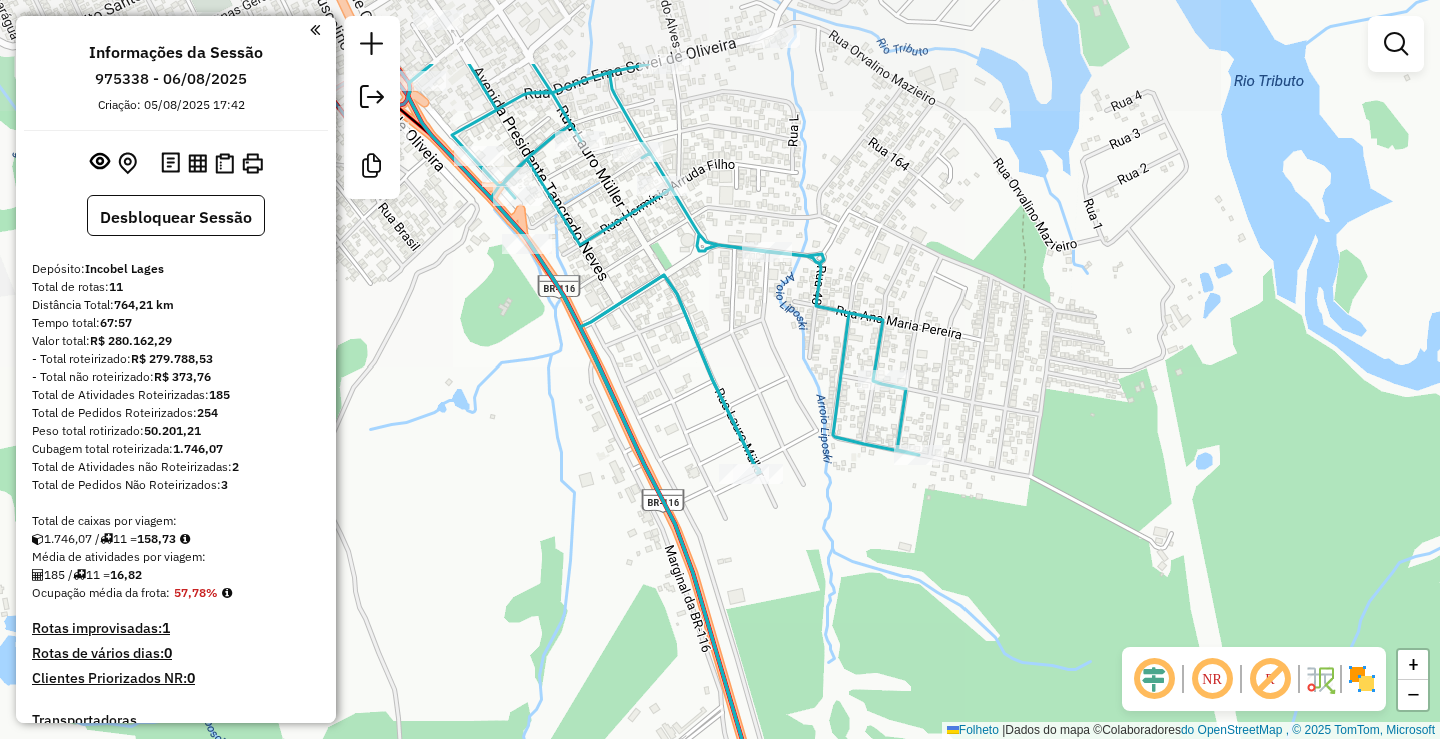 drag, startPoint x: 610, startPoint y: 256, endPoint x: 673, endPoint y: 394, distance: 151.70036 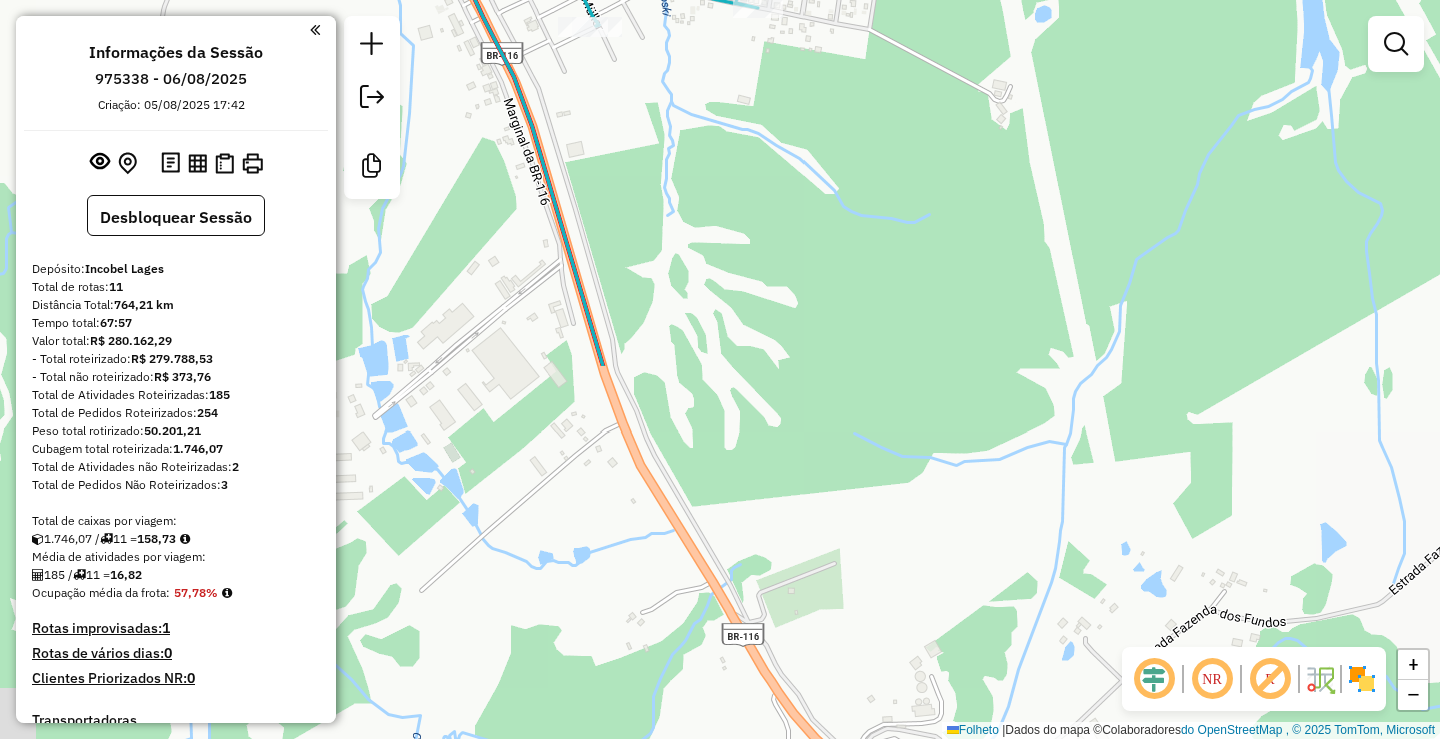 drag, startPoint x: 643, startPoint y: 330, endPoint x: 542, endPoint y: 80, distance: 269.63123 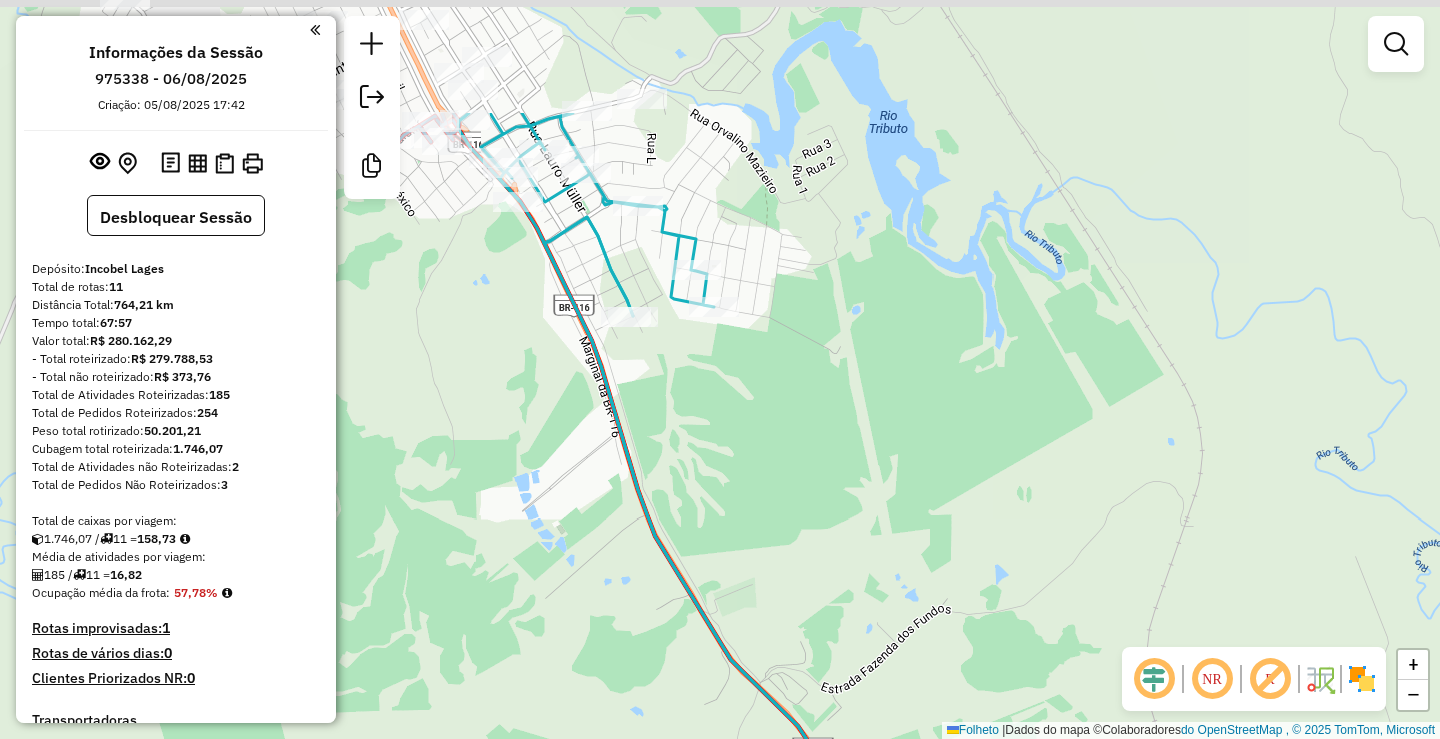 drag, startPoint x: 673, startPoint y: 414, endPoint x: 683, endPoint y: 474, distance: 60.827625 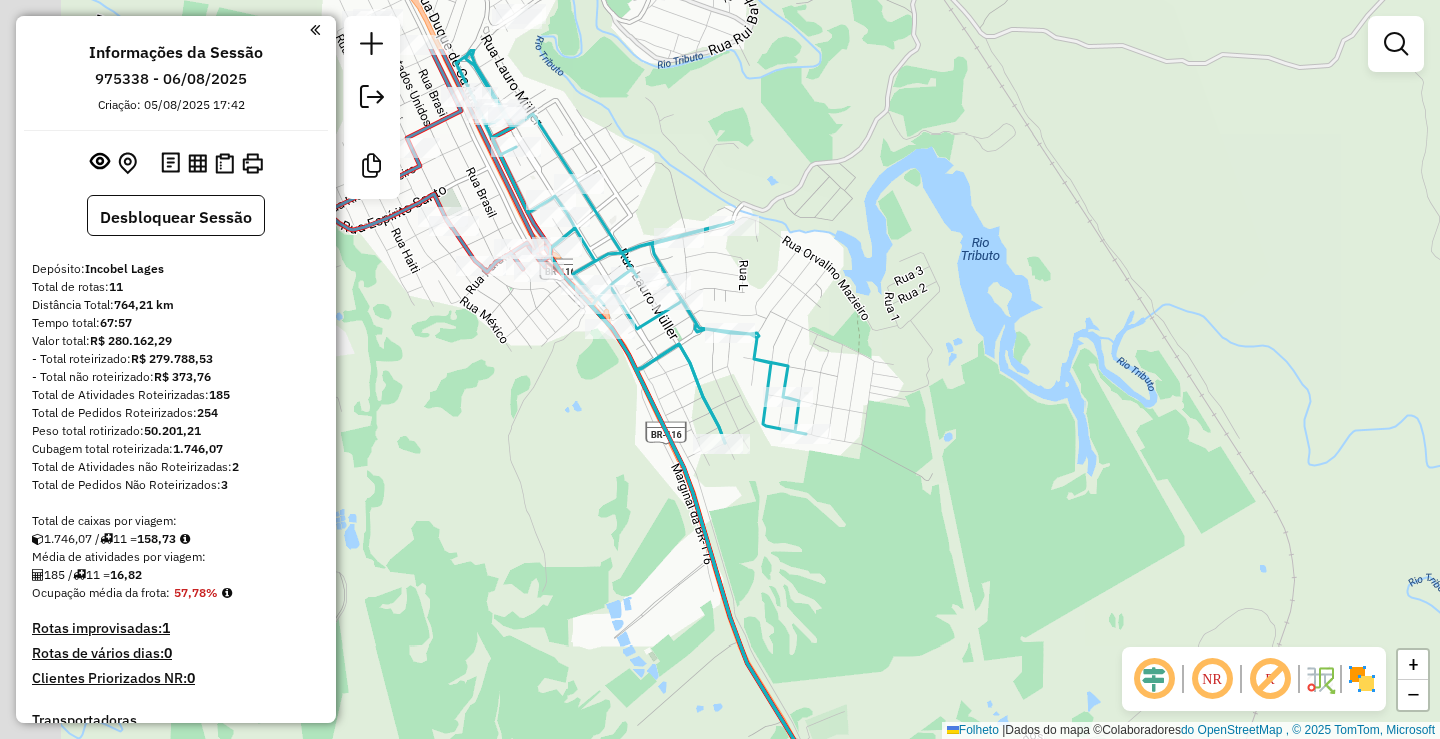 drag, startPoint x: 585, startPoint y: 300, endPoint x: 657, endPoint y: 382, distance: 109.12378 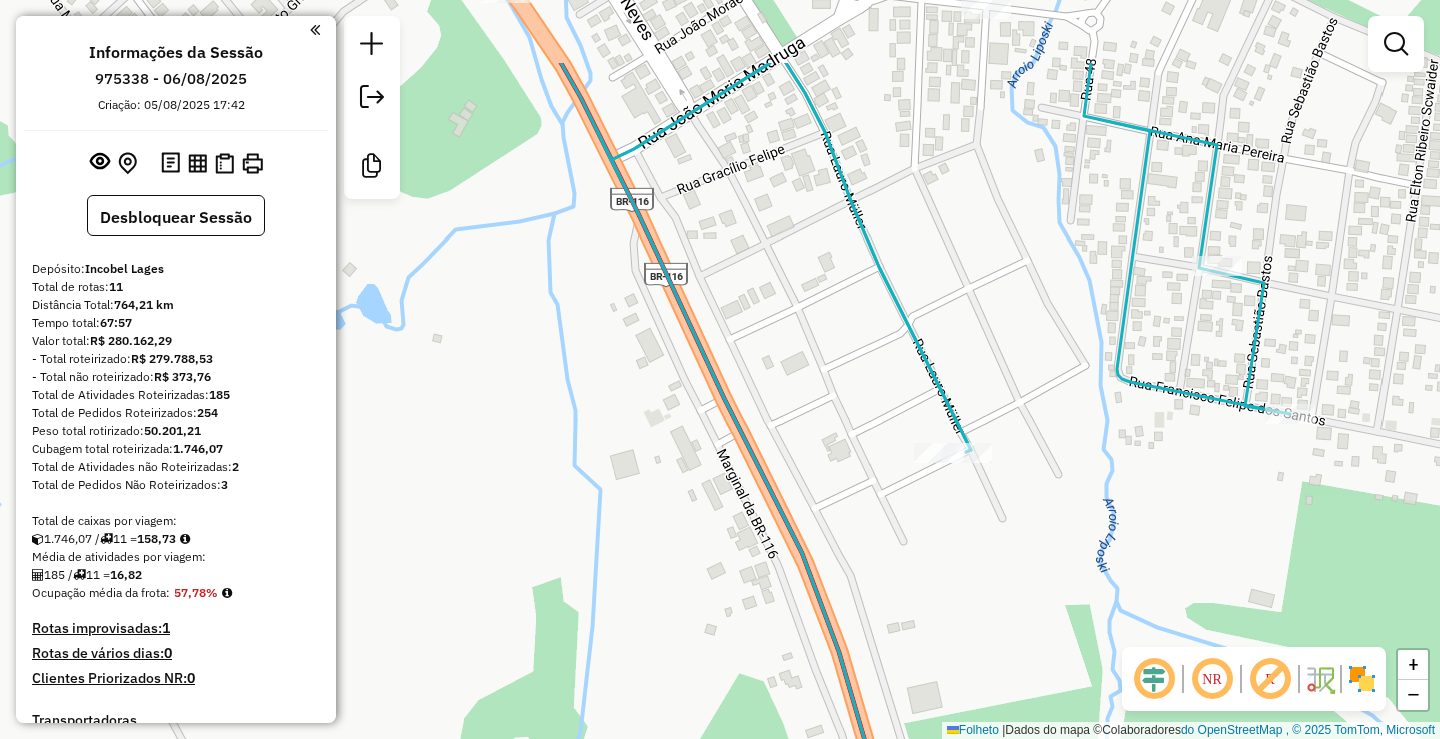 drag, startPoint x: 648, startPoint y: 487, endPoint x: 918, endPoint y: 654, distance: 317.47284 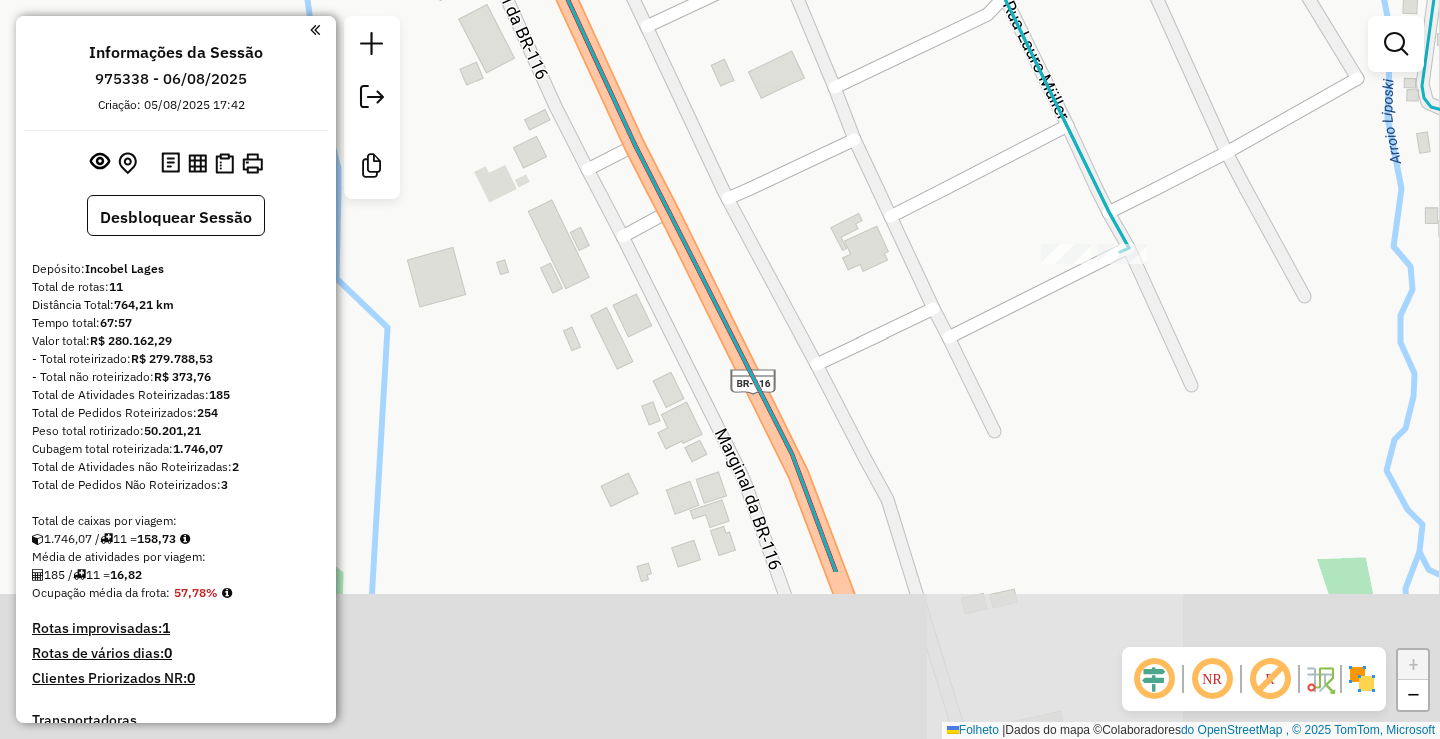 drag, startPoint x: 804, startPoint y: 386, endPoint x: 793, endPoint y: 197, distance: 189.31984 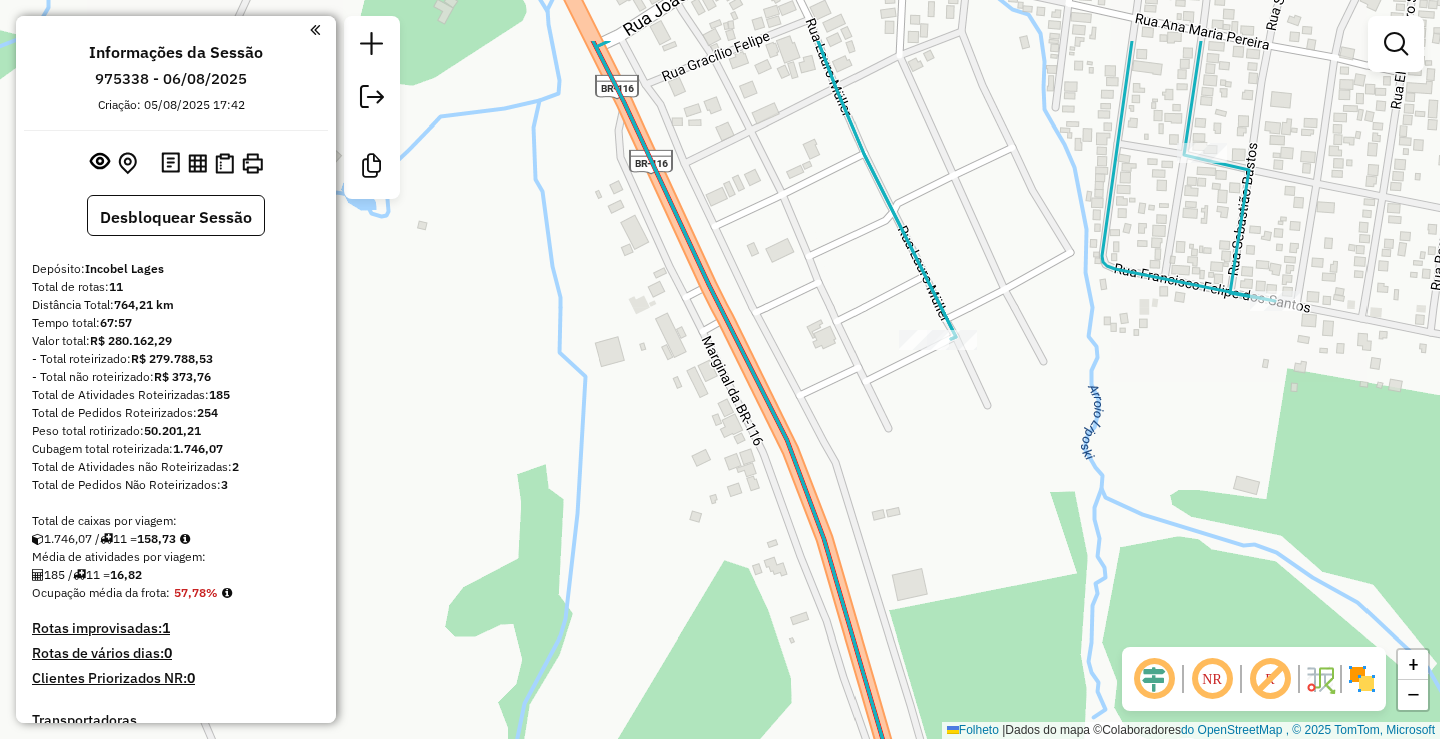 drag, startPoint x: 805, startPoint y: 252, endPoint x: 787, endPoint y: 308, distance: 58.821766 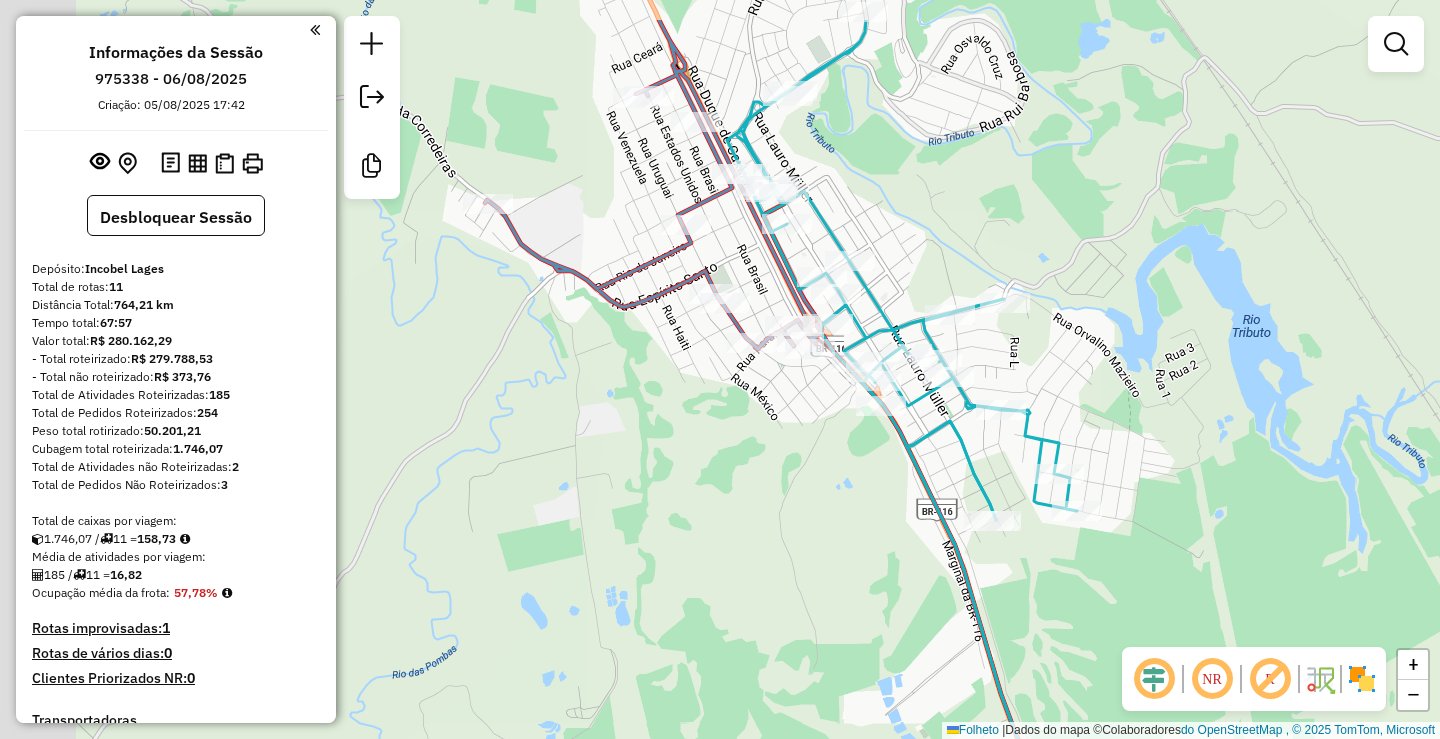 drag, startPoint x: 902, startPoint y: 177, endPoint x: 912, endPoint y: 198, distance: 23.259407 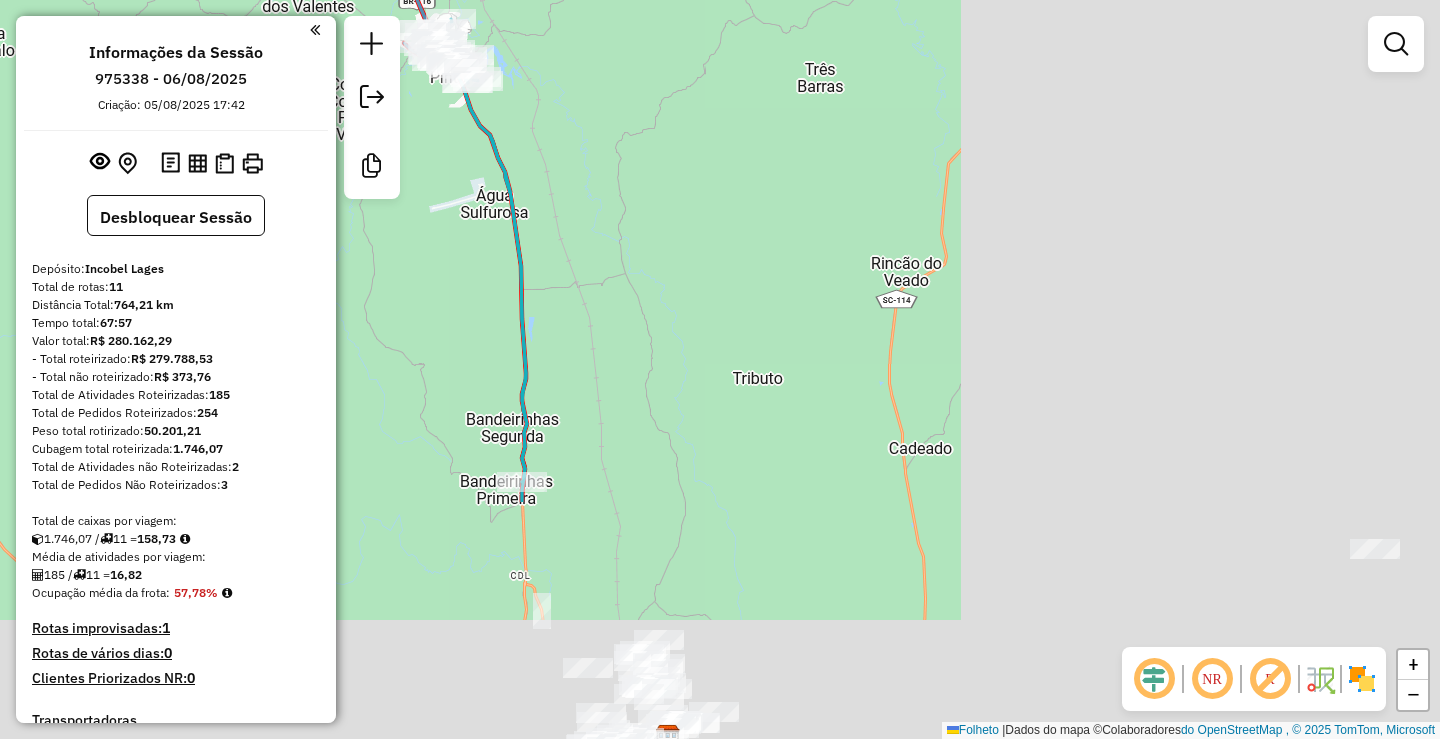 drag, startPoint x: 955, startPoint y: 359, endPoint x: 576, endPoint y: 177, distance: 420.4343 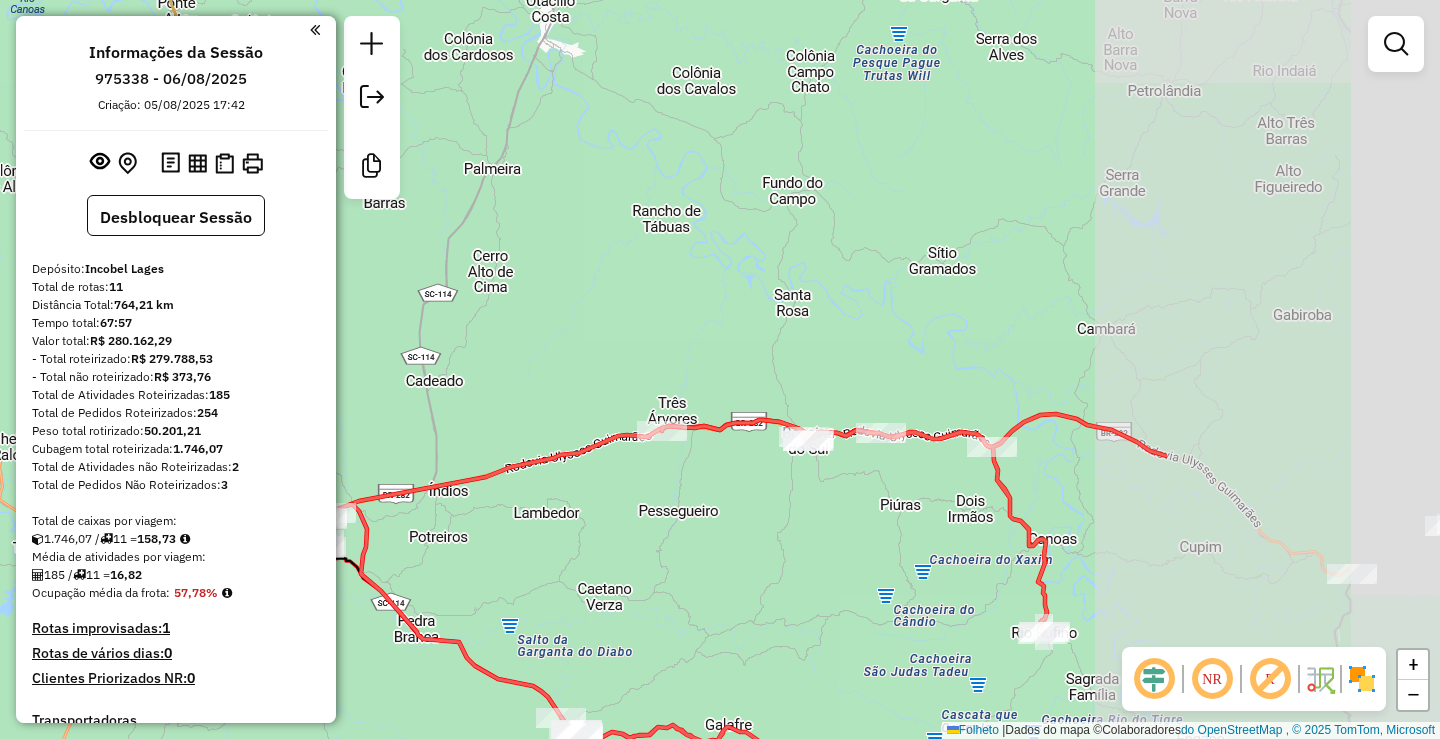 drag, startPoint x: 1038, startPoint y: 514, endPoint x: 779, endPoint y: 527, distance: 259.32605 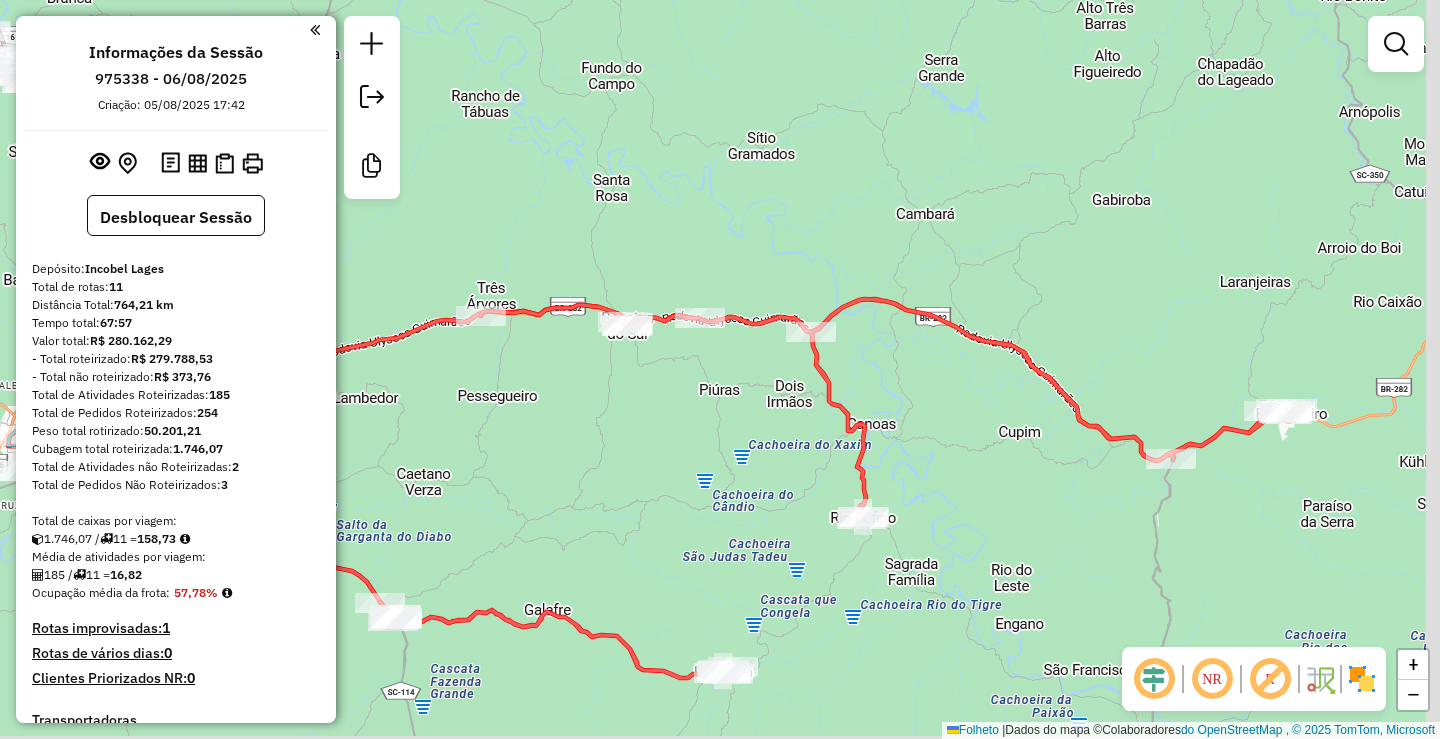 drag, startPoint x: 988, startPoint y: 470, endPoint x: 937, endPoint y: 432, distance: 63.600315 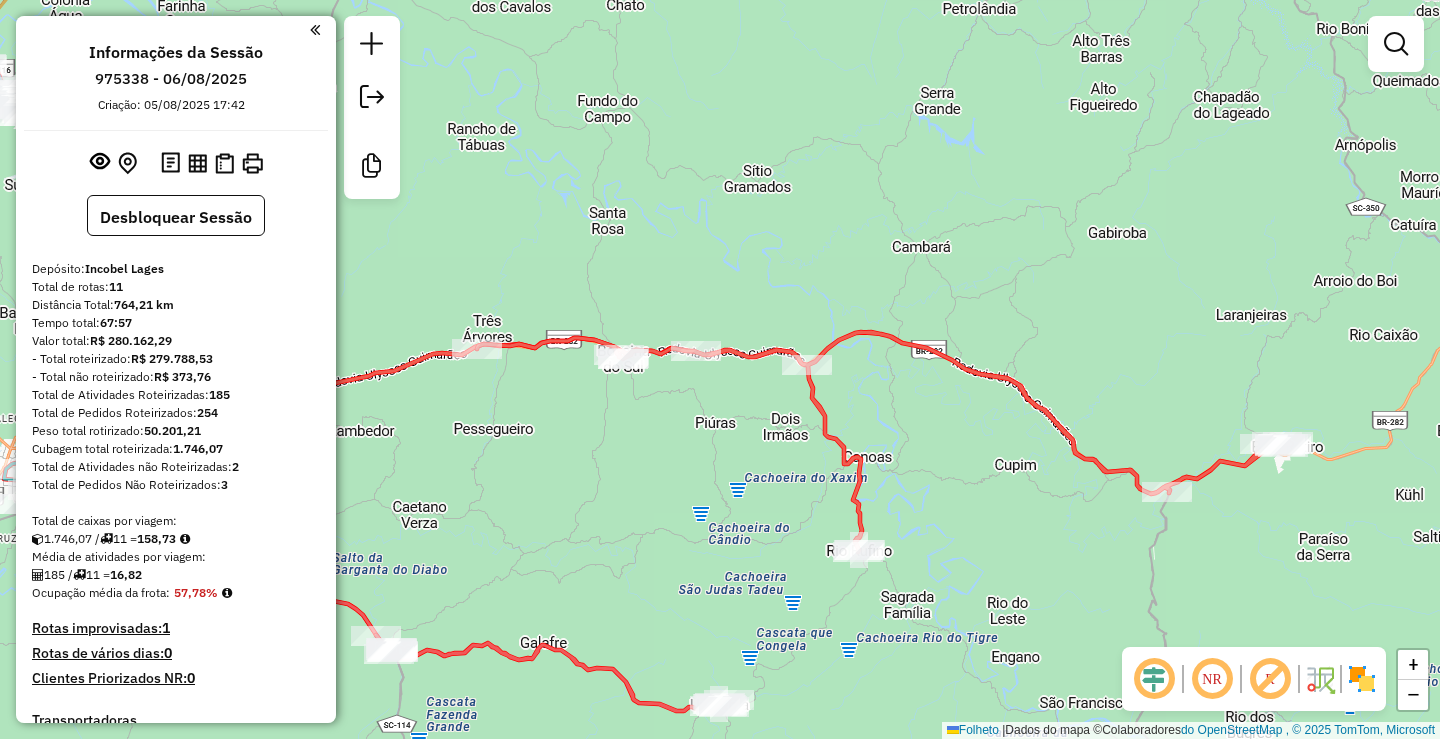 drag, startPoint x: 969, startPoint y: 432, endPoint x: 965, endPoint y: 465, distance: 33.24154 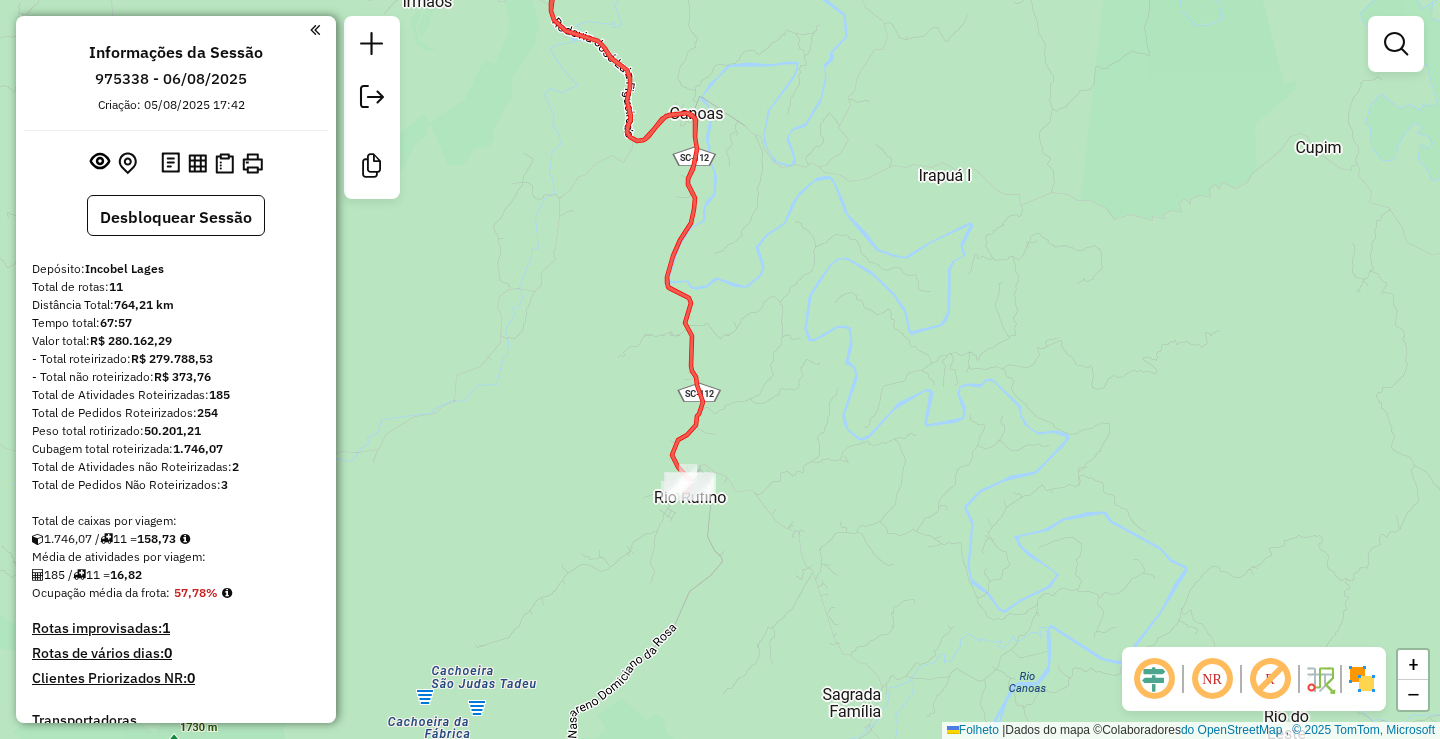 drag, startPoint x: 865, startPoint y: 414, endPoint x: 865, endPoint y: 385, distance: 29 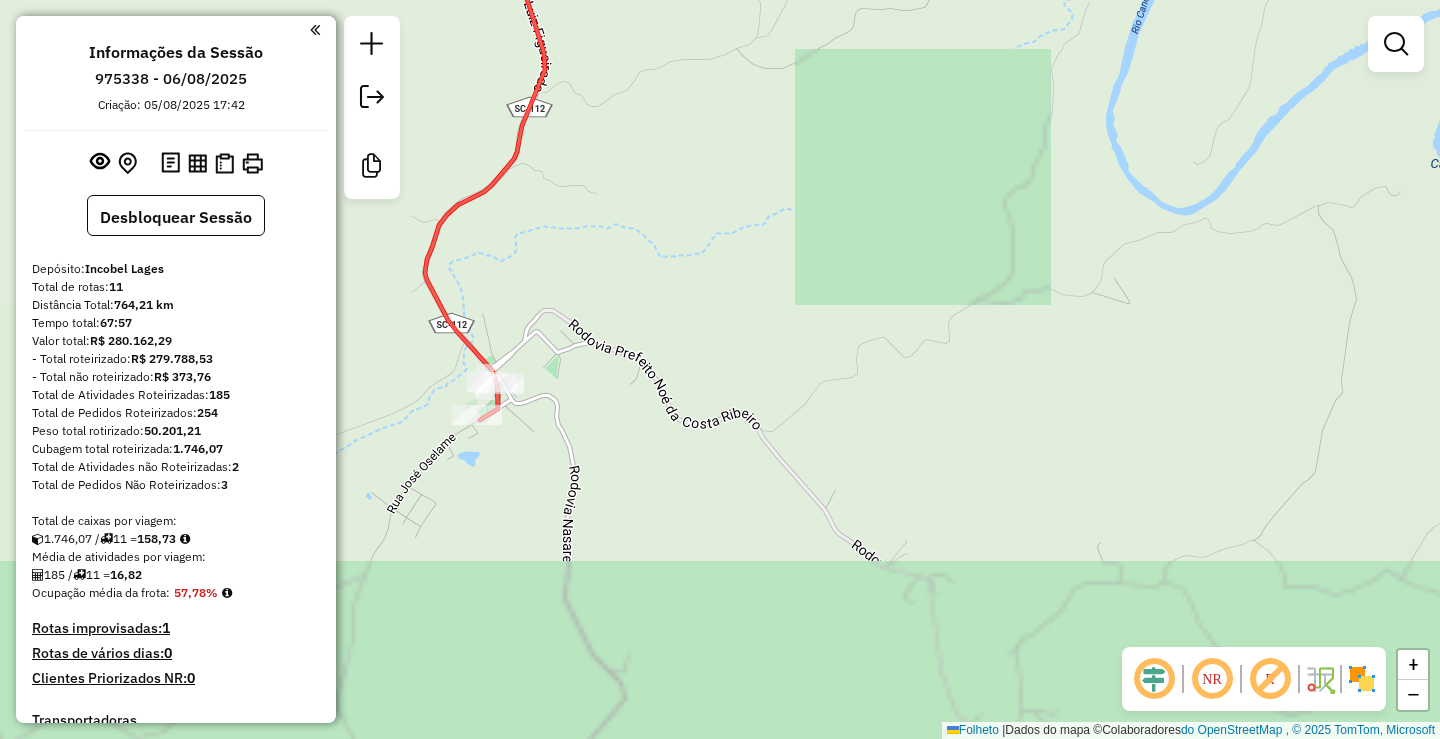 drag, startPoint x: 710, startPoint y: 412, endPoint x: 714, endPoint y: 339, distance: 73.109505 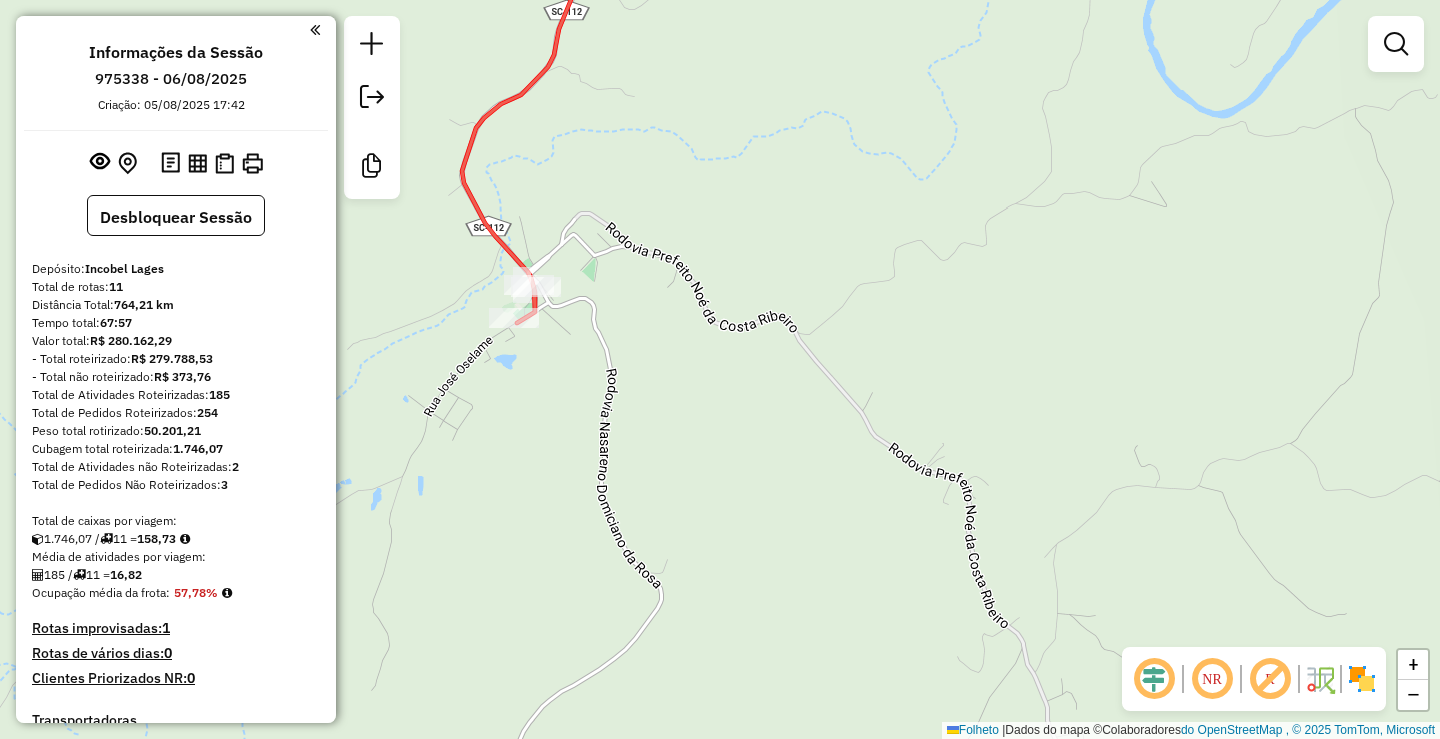 drag, startPoint x: 702, startPoint y: 446, endPoint x: 786, endPoint y: 469, distance: 87.0919 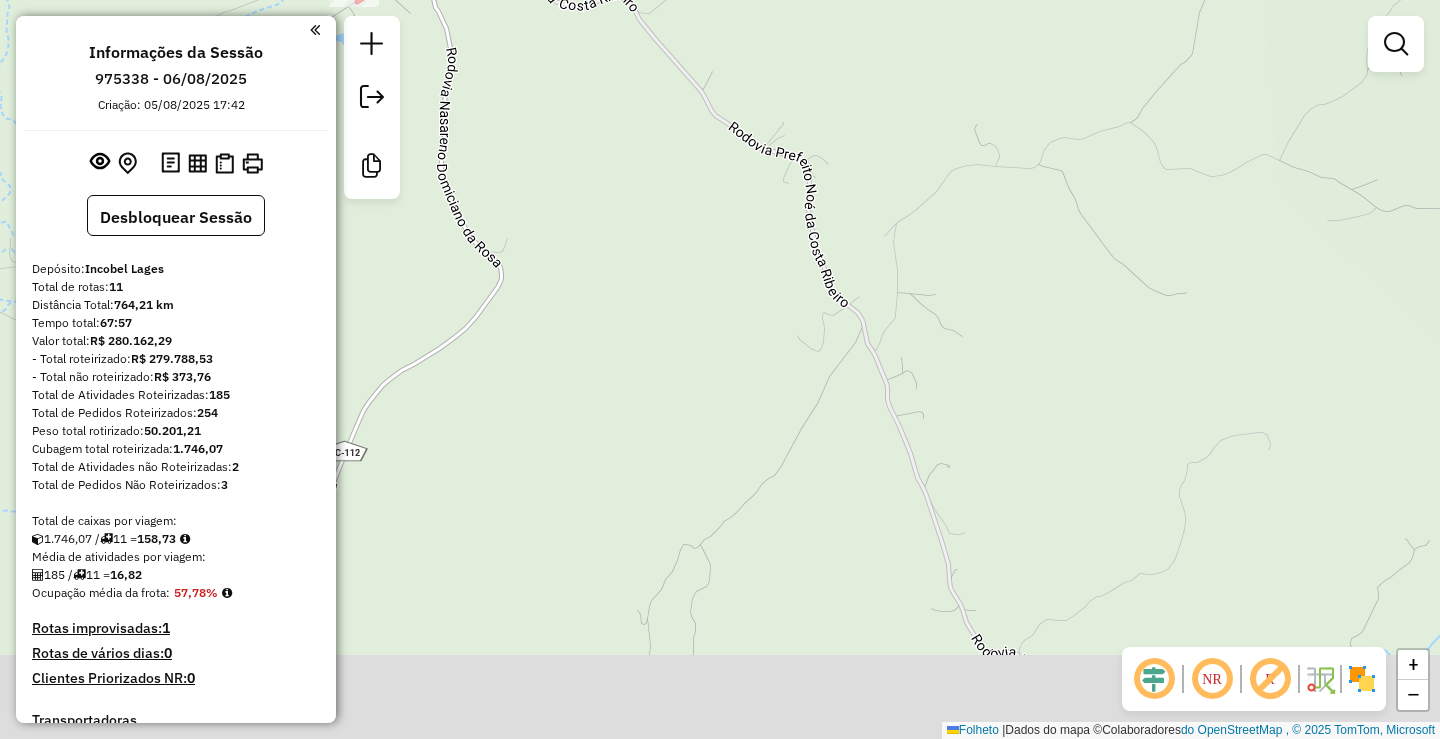 drag, startPoint x: 780, startPoint y: 378, endPoint x: 694, endPoint y: 189, distance: 207.64633 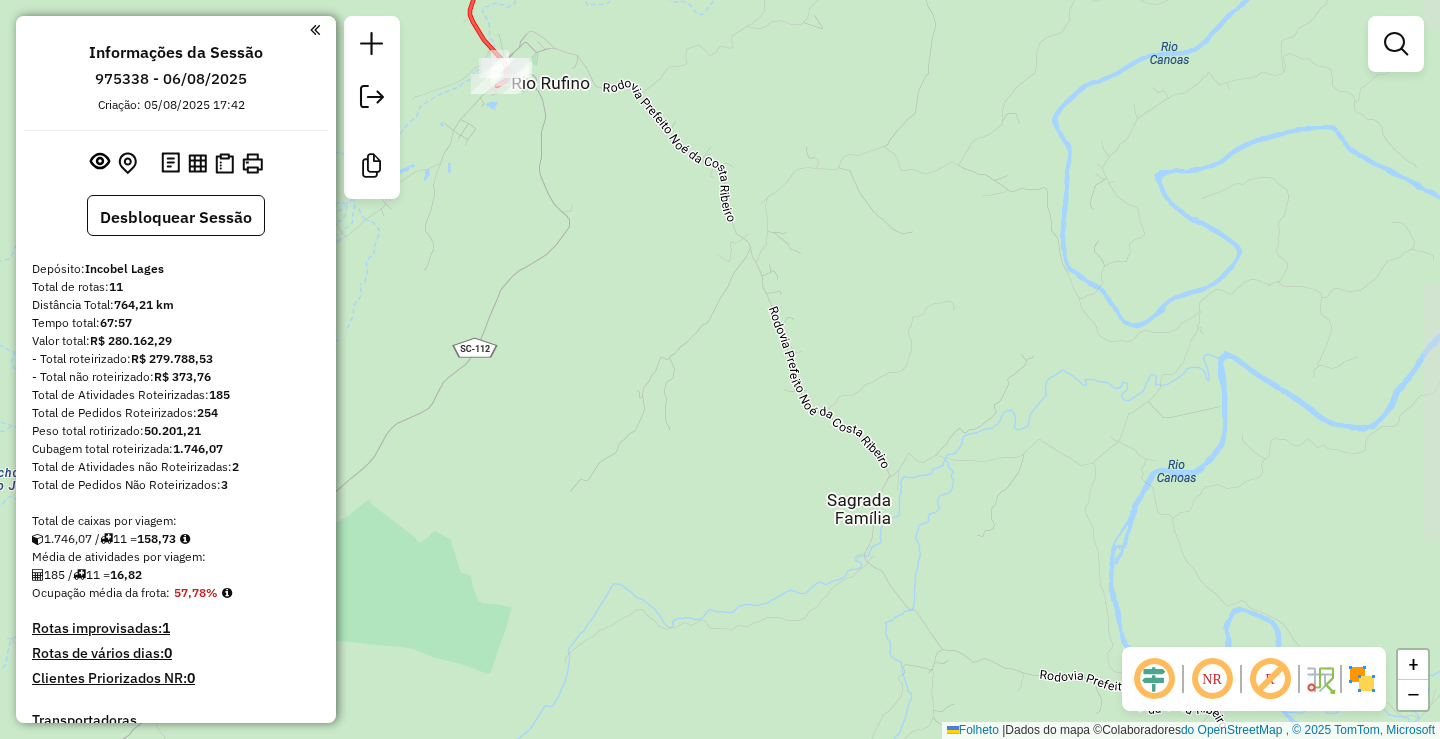drag, startPoint x: 784, startPoint y: 369, endPoint x: 770, endPoint y: 391, distance: 26.076809 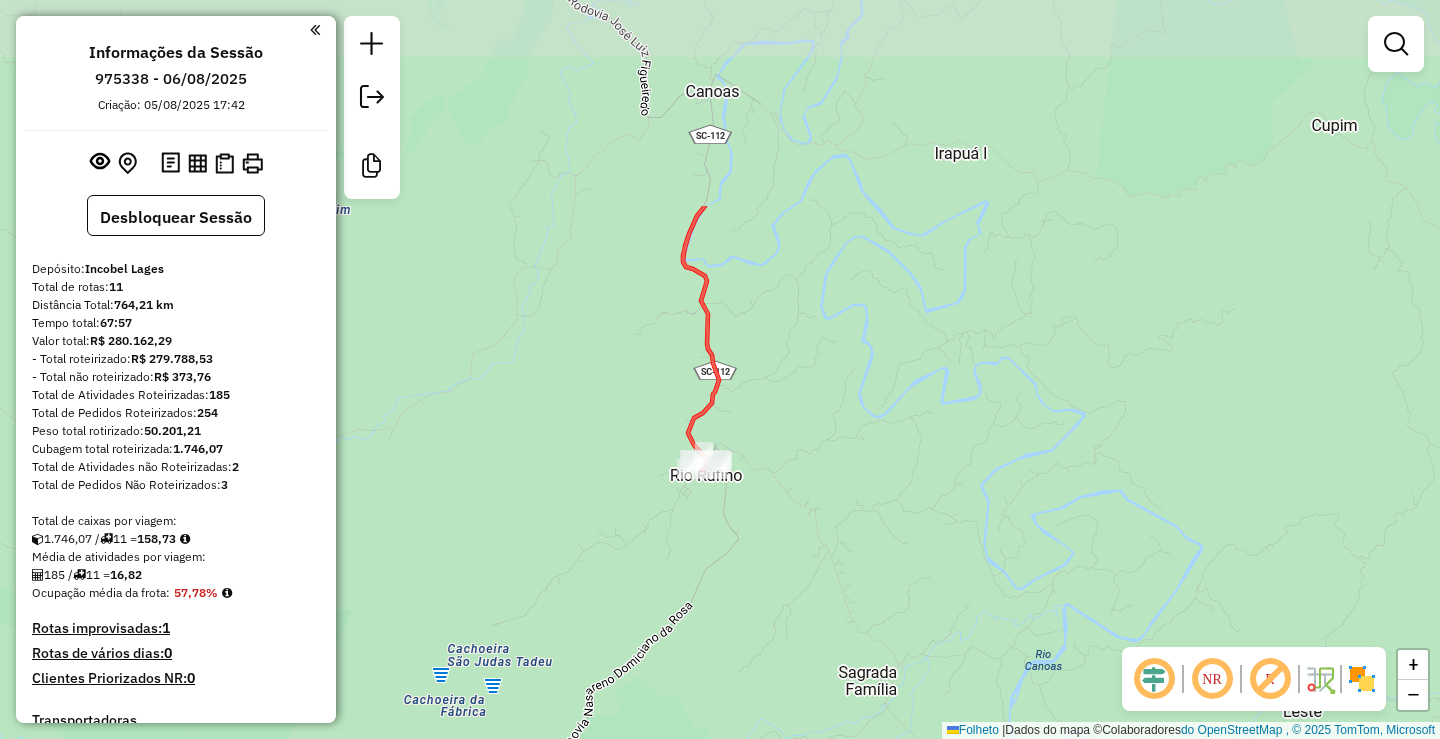 drag, startPoint x: 791, startPoint y: 370, endPoint x: 802, endPoint y: 476, distance: 106.56923 